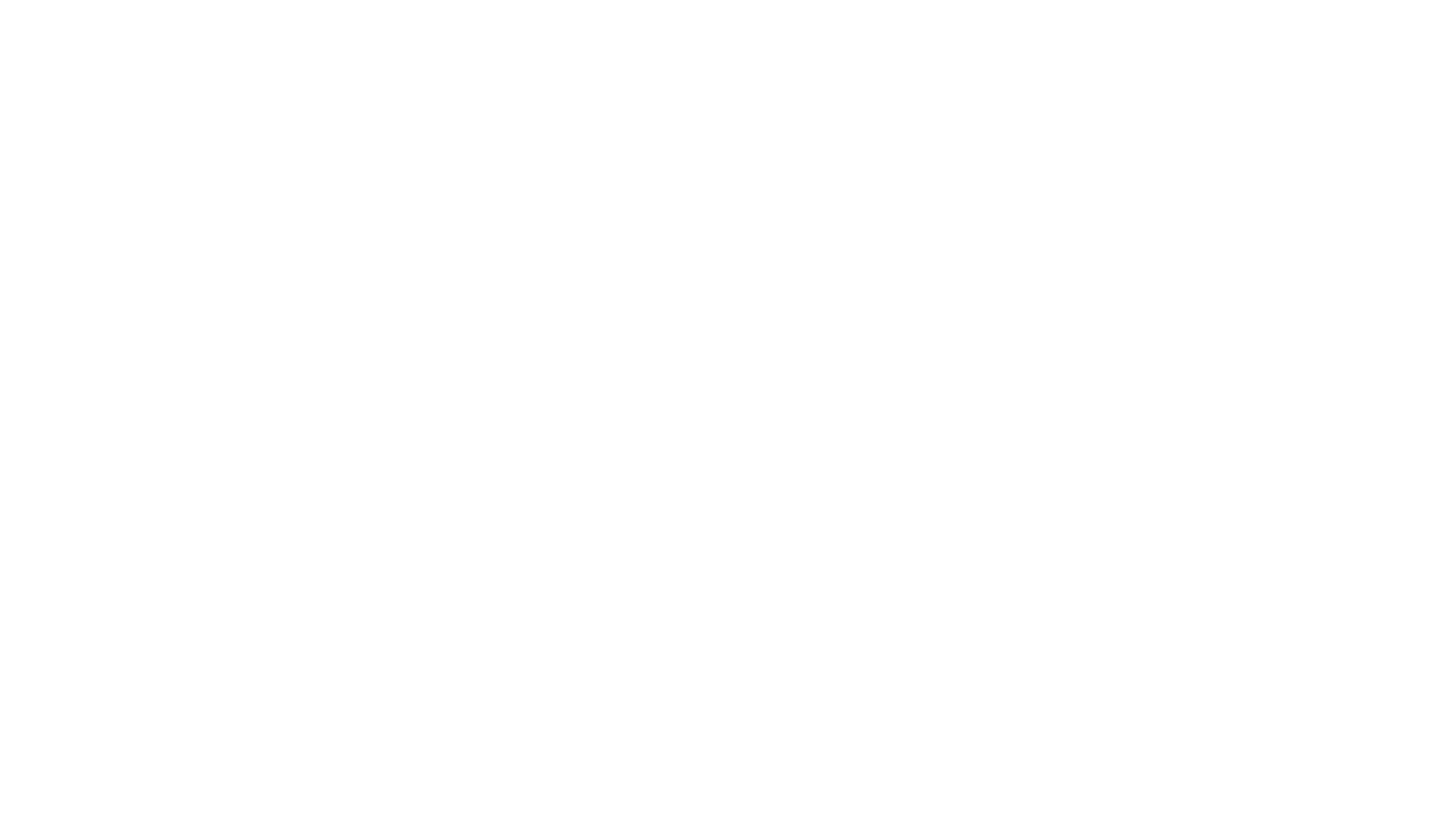 scroll, scrollTop: 0, scrollLeft: 0, axis: both 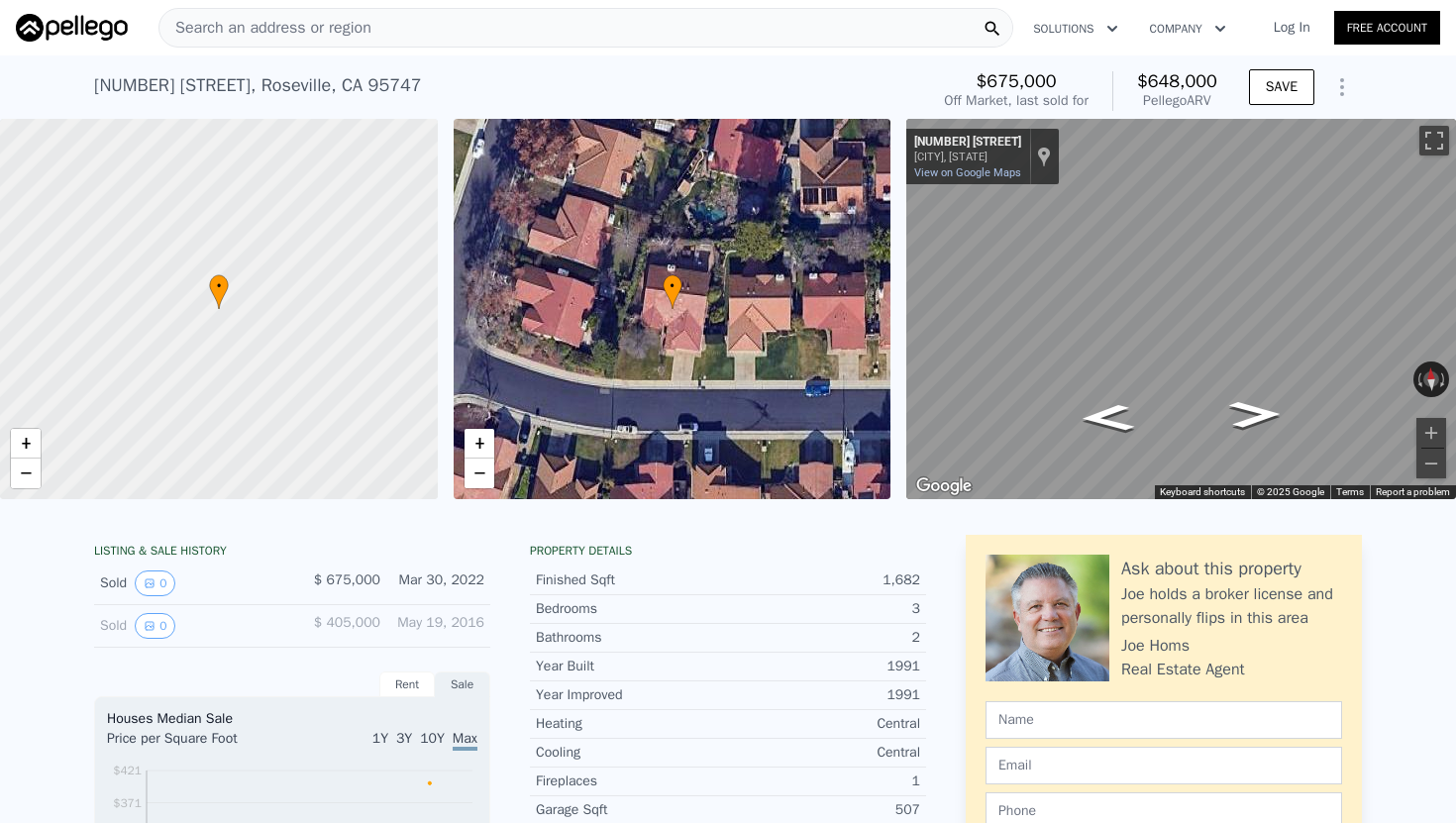 click on "Search an address or region" at bounding box center [585, 28] 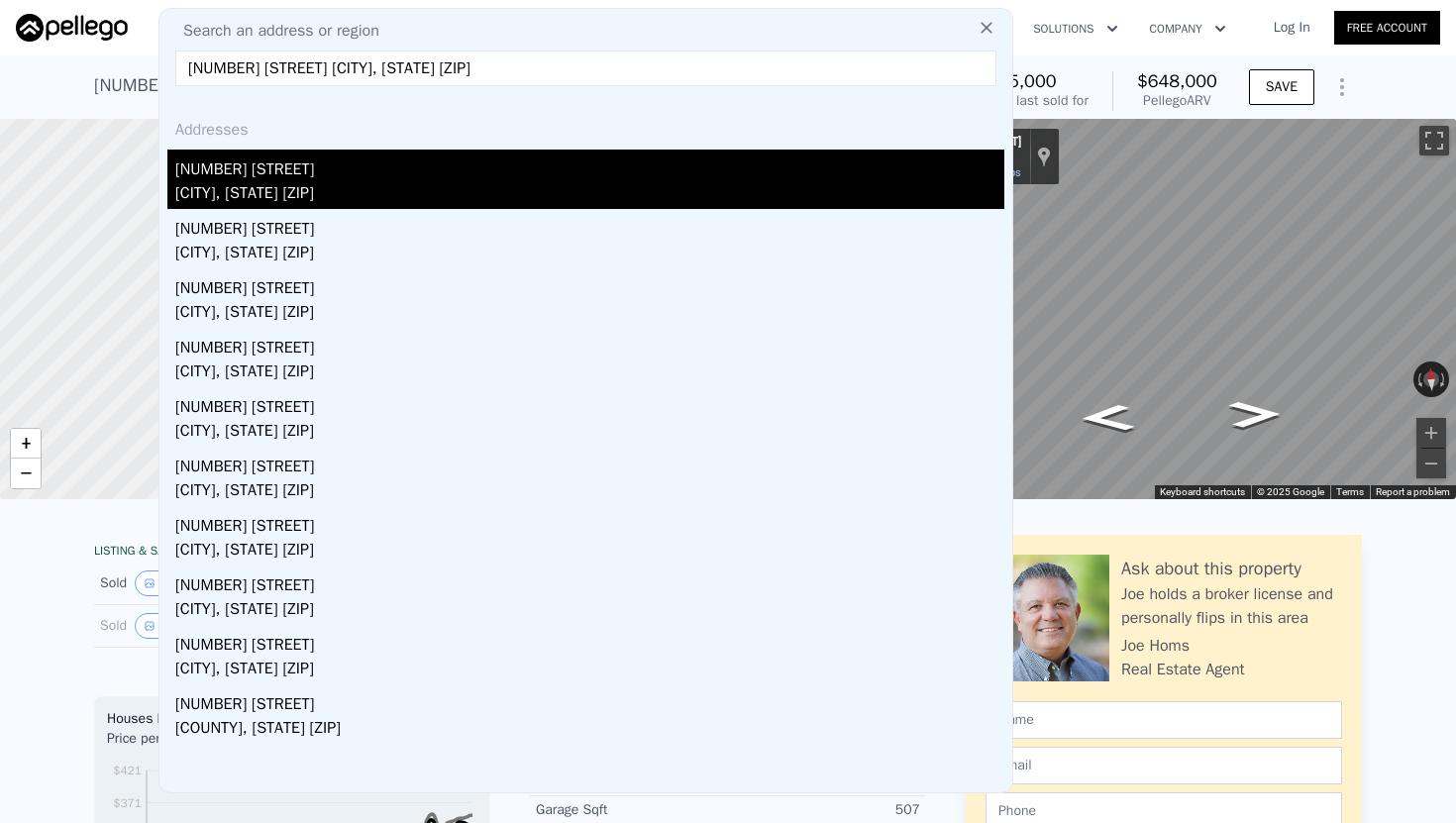 type on "[NUMBER] [STREET] [CITY], [STATE] [ZIP]" 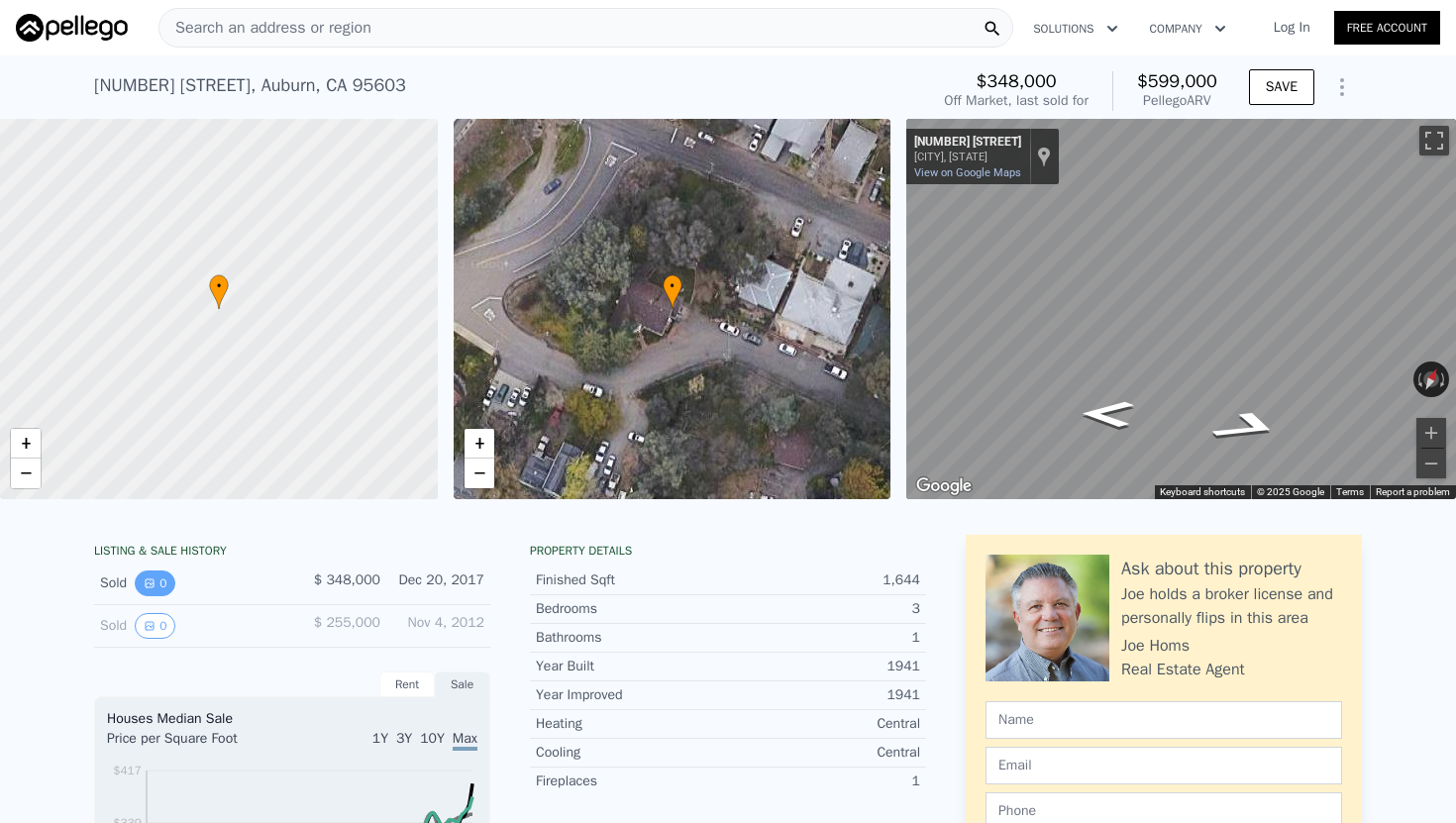 click on "0" at bounding box center (155, 583) 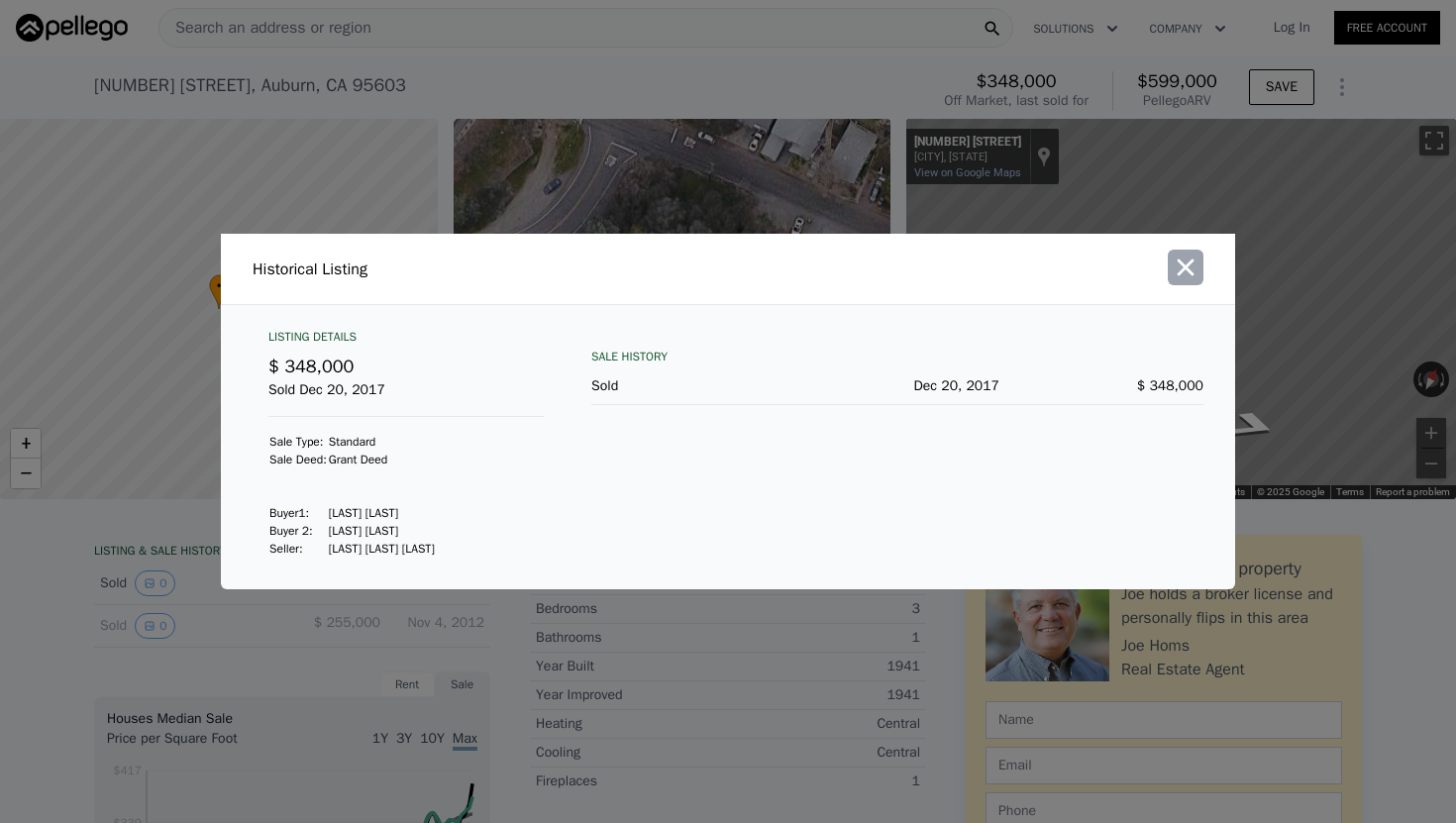 click 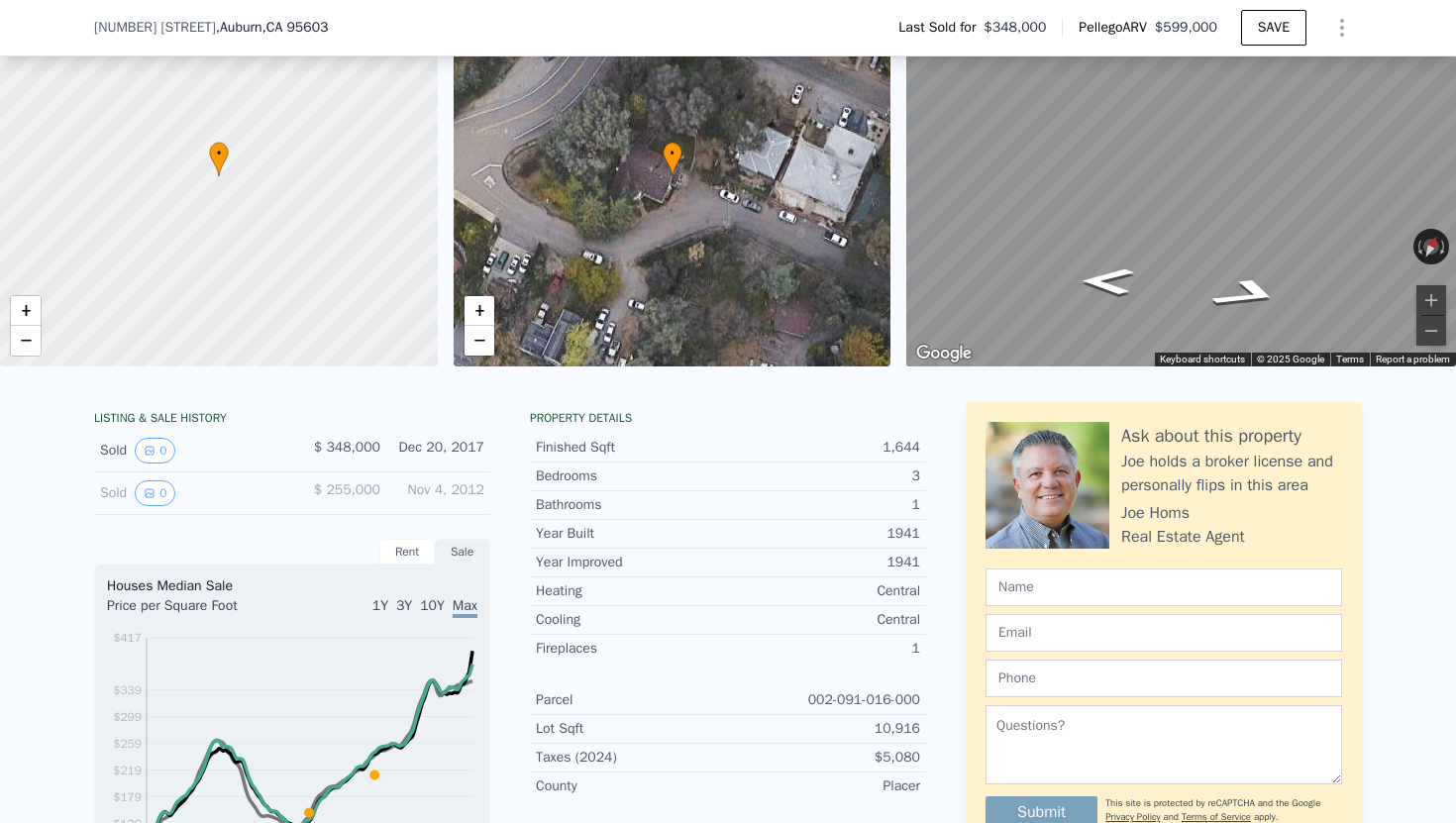 scroll, scrollTop: 0, scrollLeft: 0, axis: both 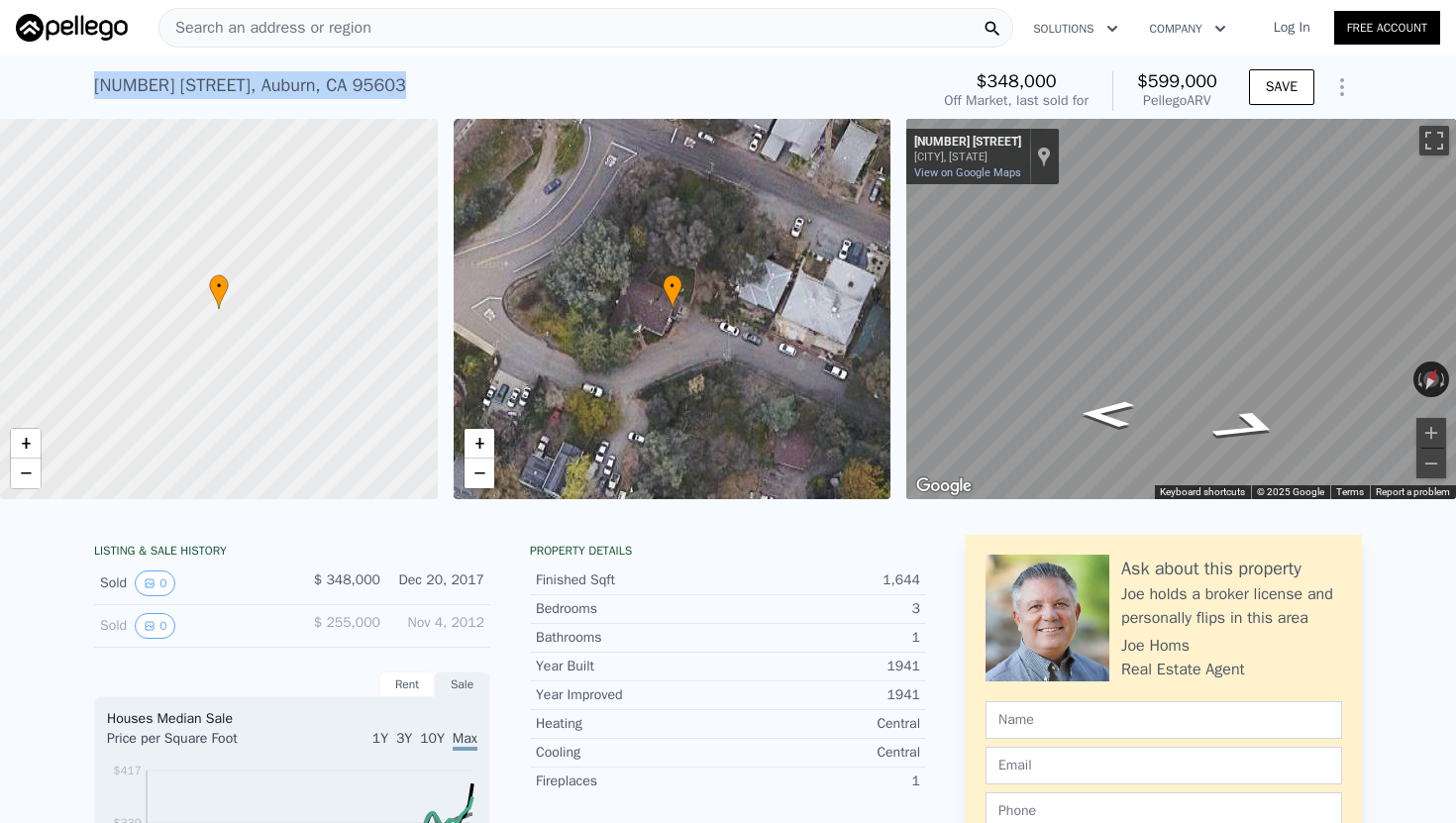 drag, startPoint x: 395, startPoint y: 79, endPoint x: 92, endPoint y: 94, distance: 303.37106 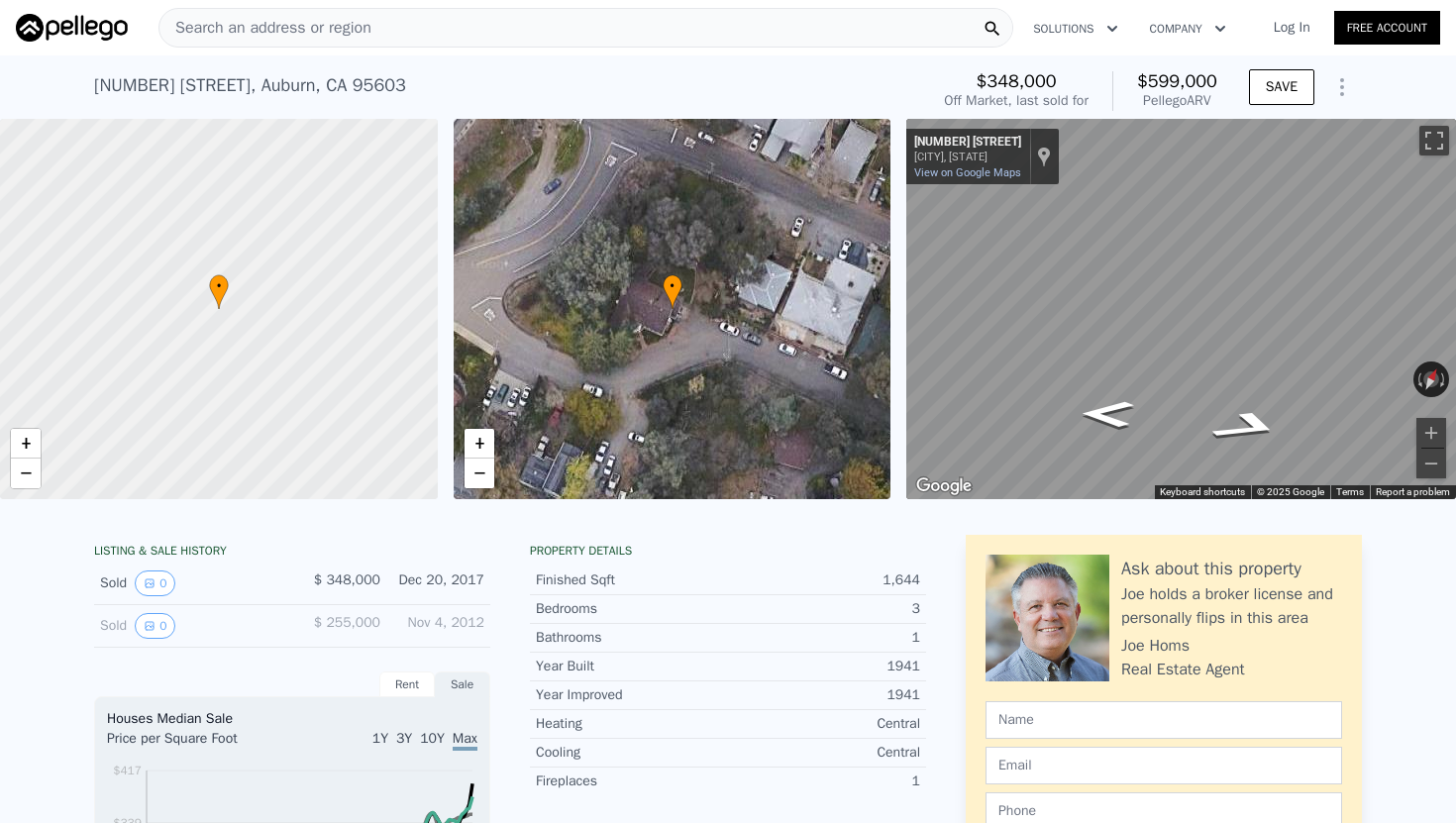 click on "Search an address or region" at bounding box center [585, 28] 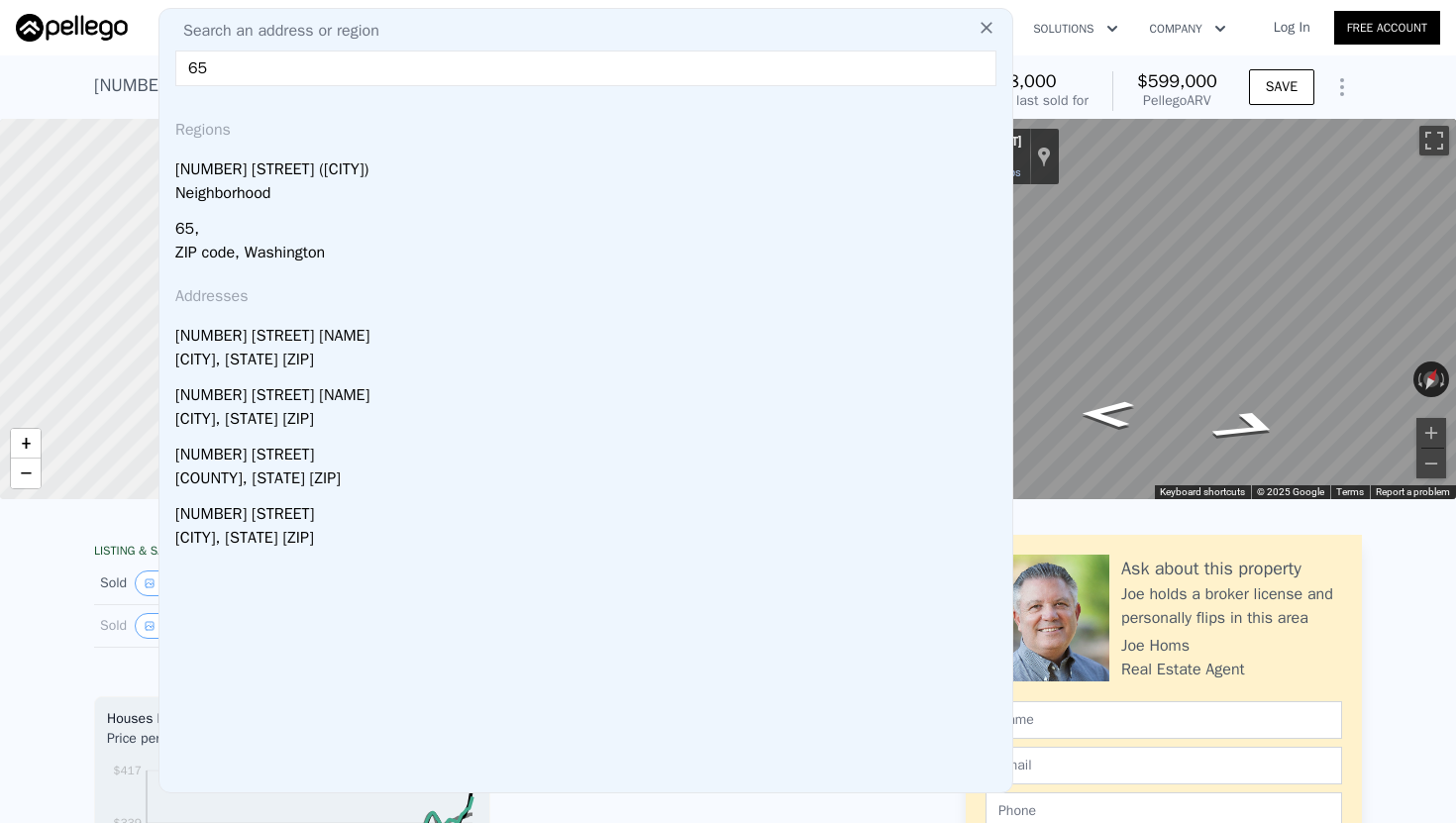 type on "6" 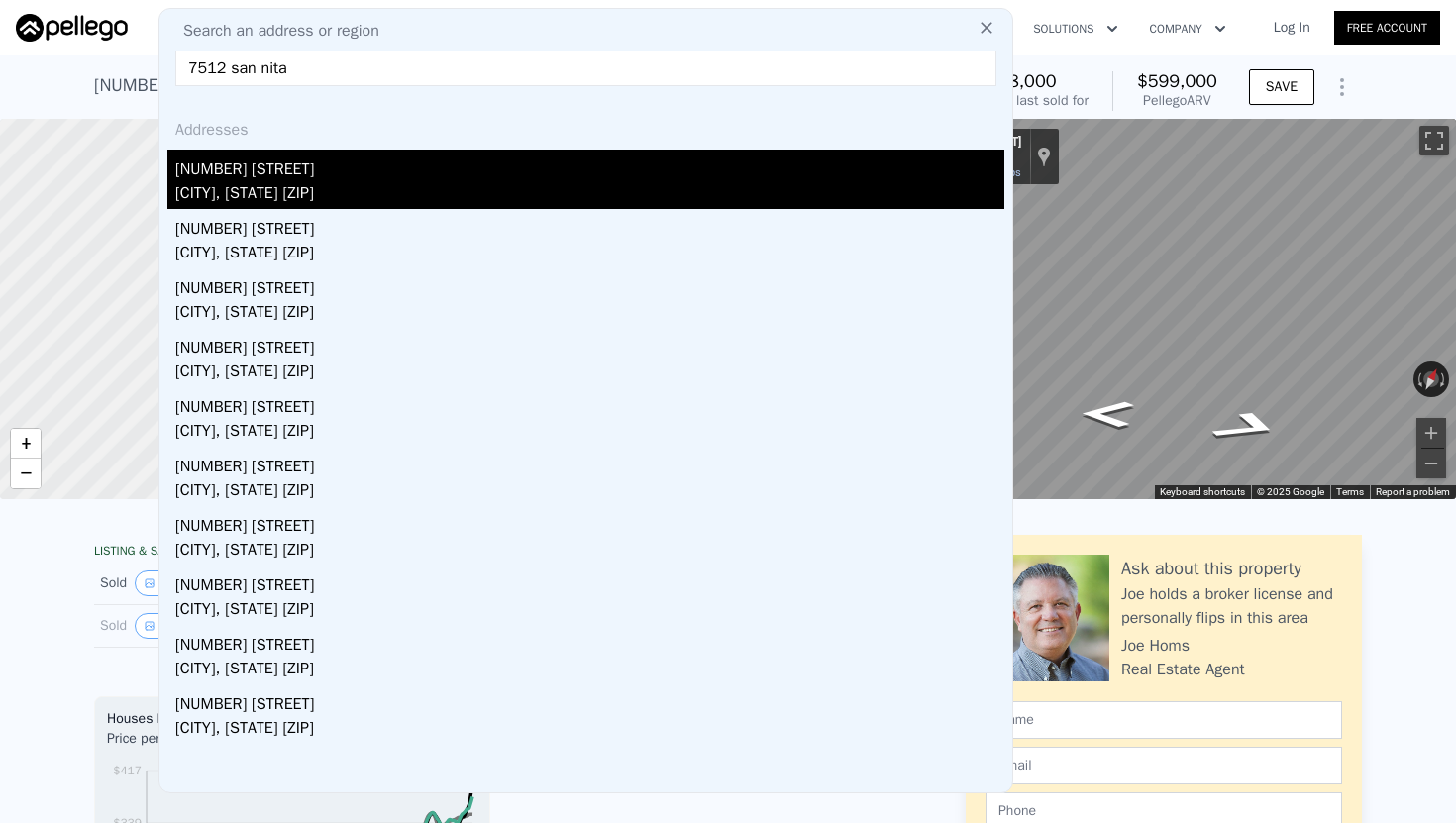 type on "7512 san nita" 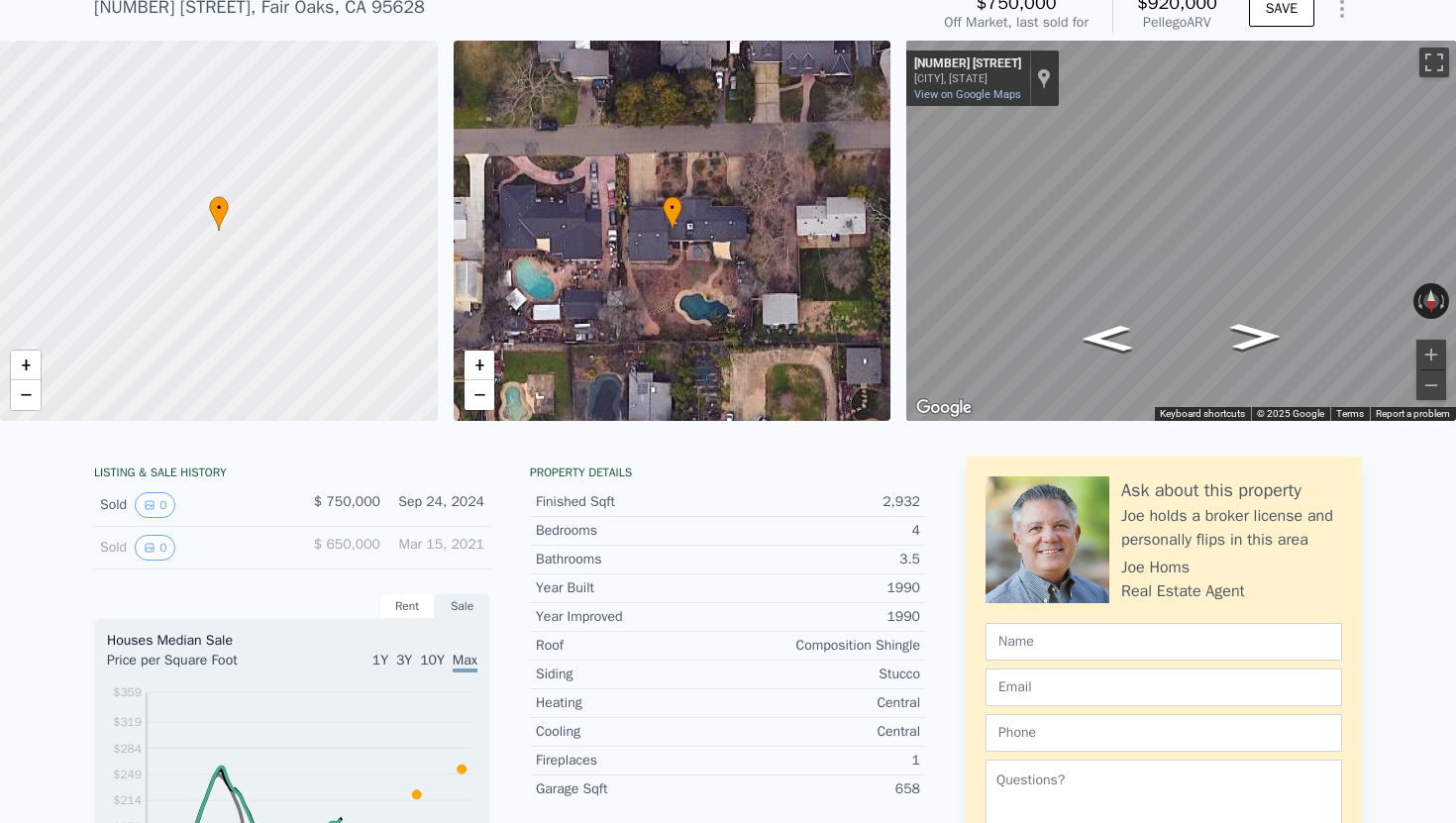 scroll, scrollTop: 87, scrollLeft: 0, axis: vertical 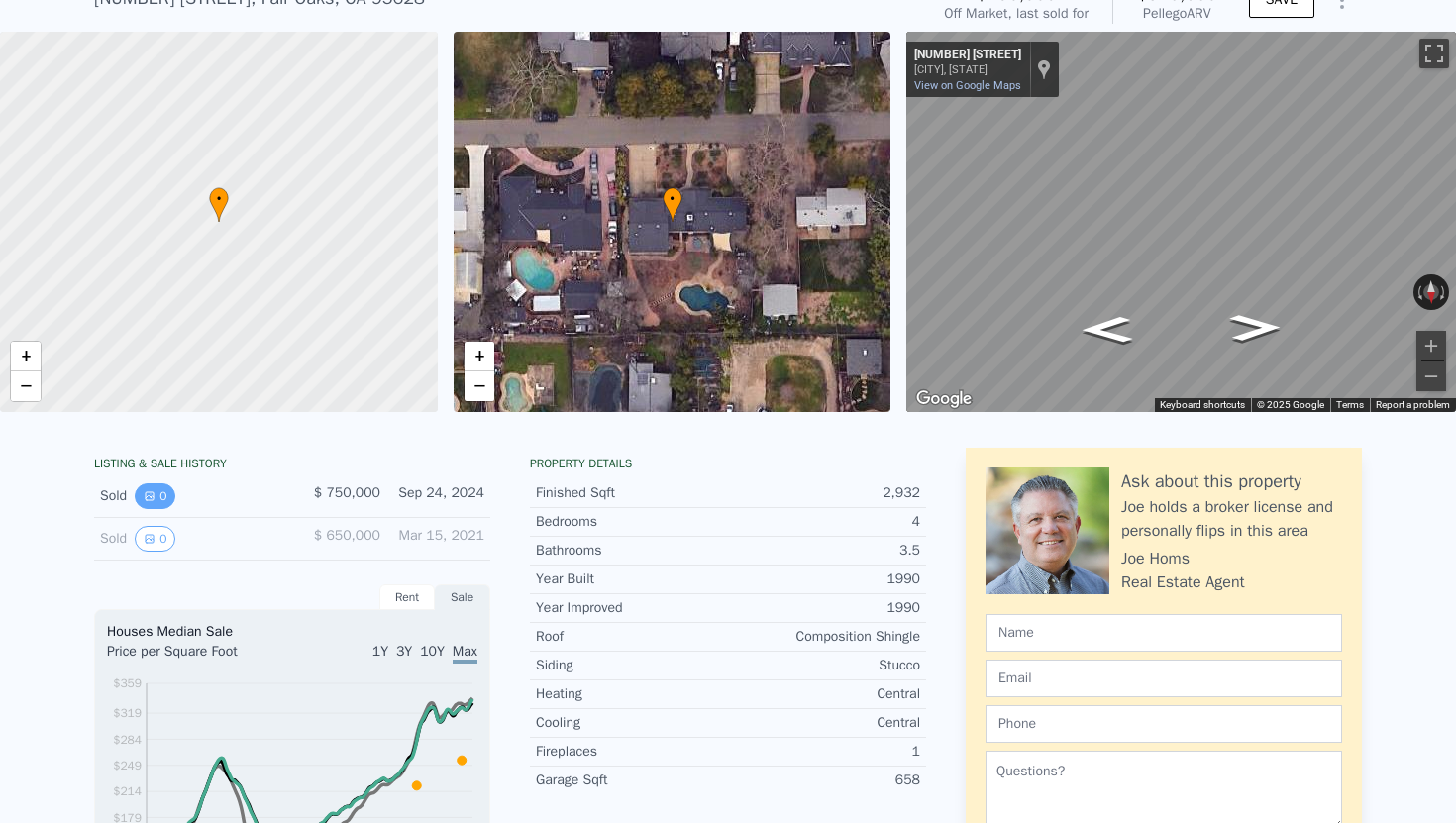 click on "0" at bounding box center [155, 496] 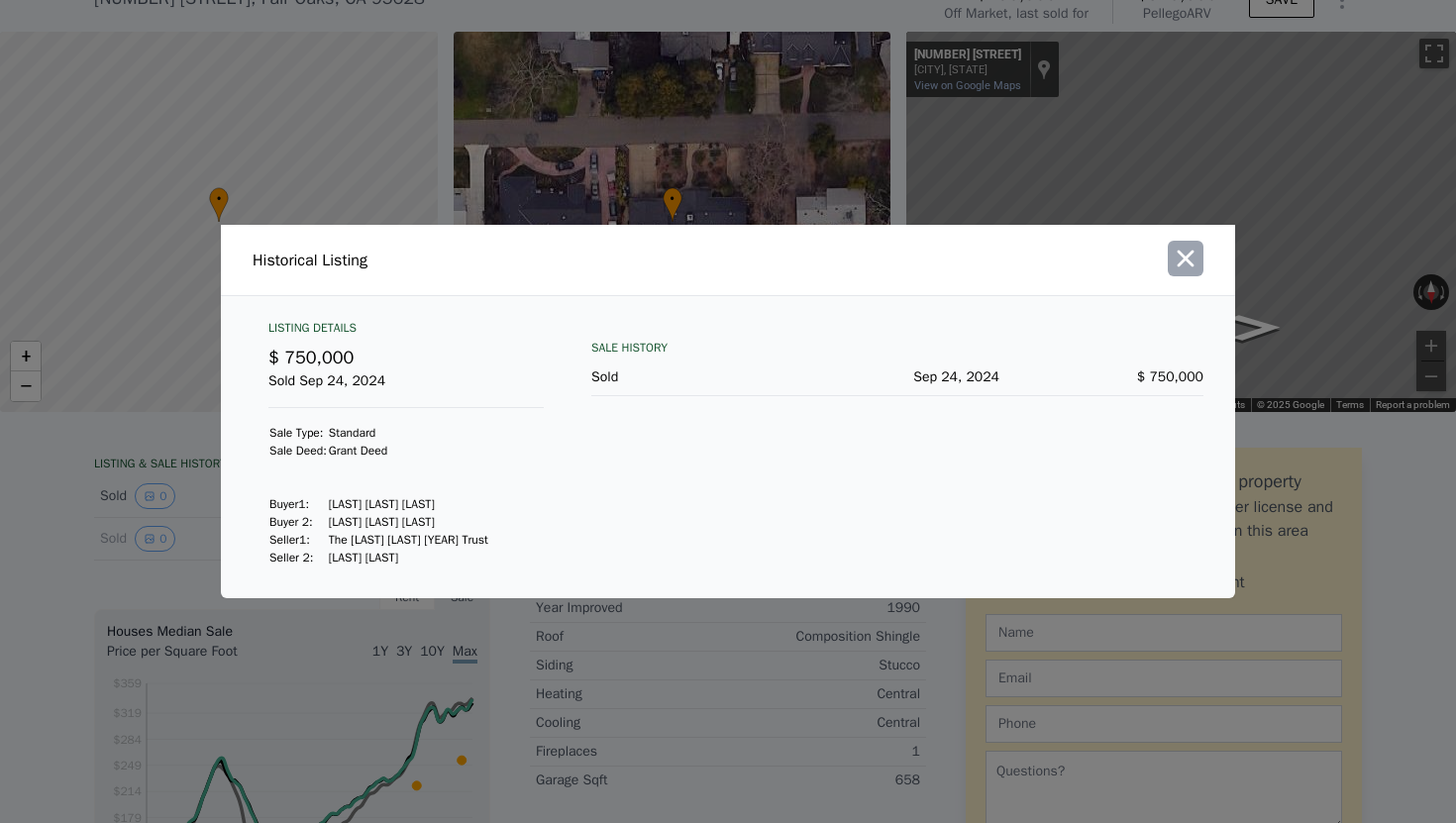 click 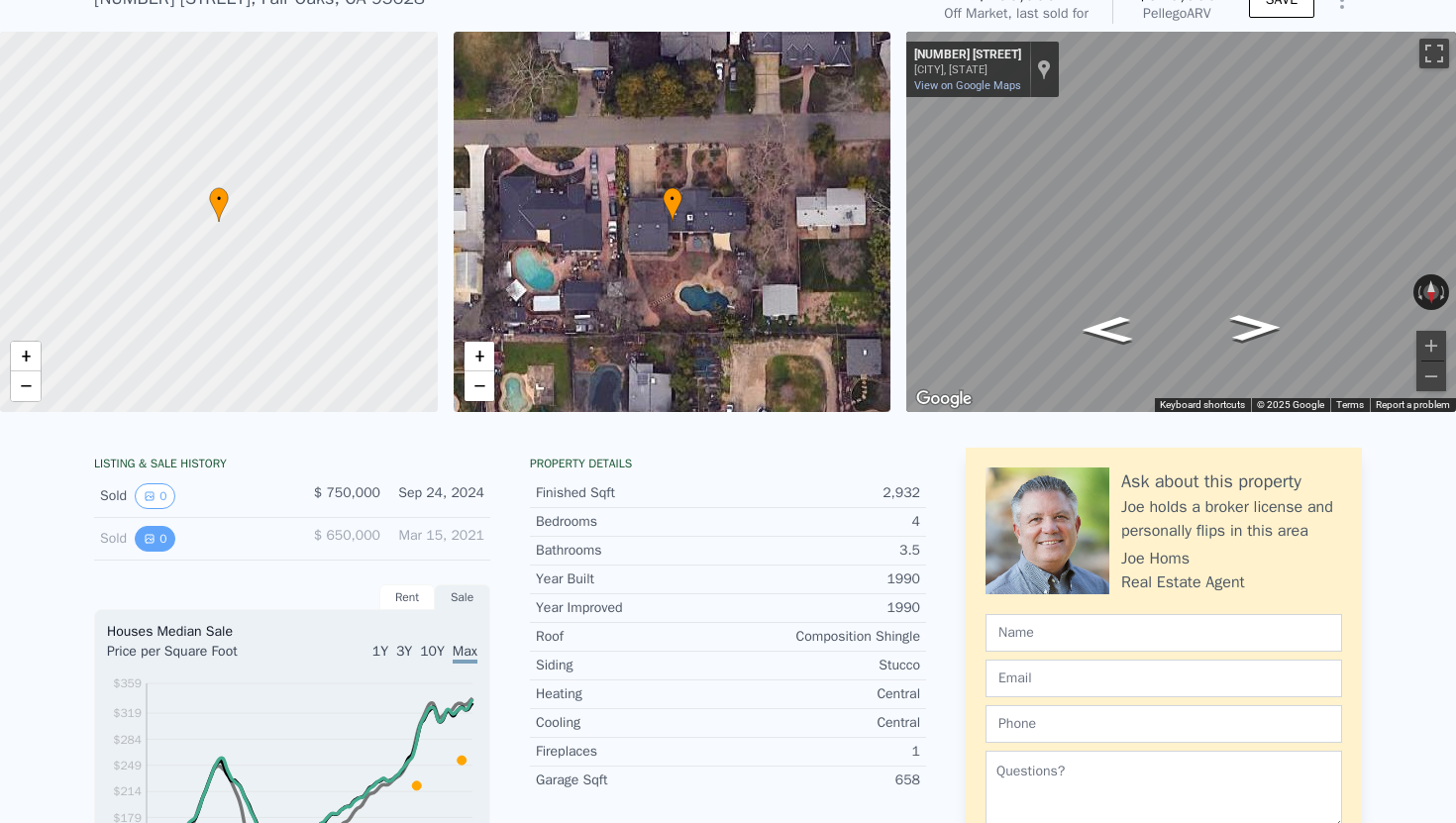 click on "0" at bounding box center (155, 539) 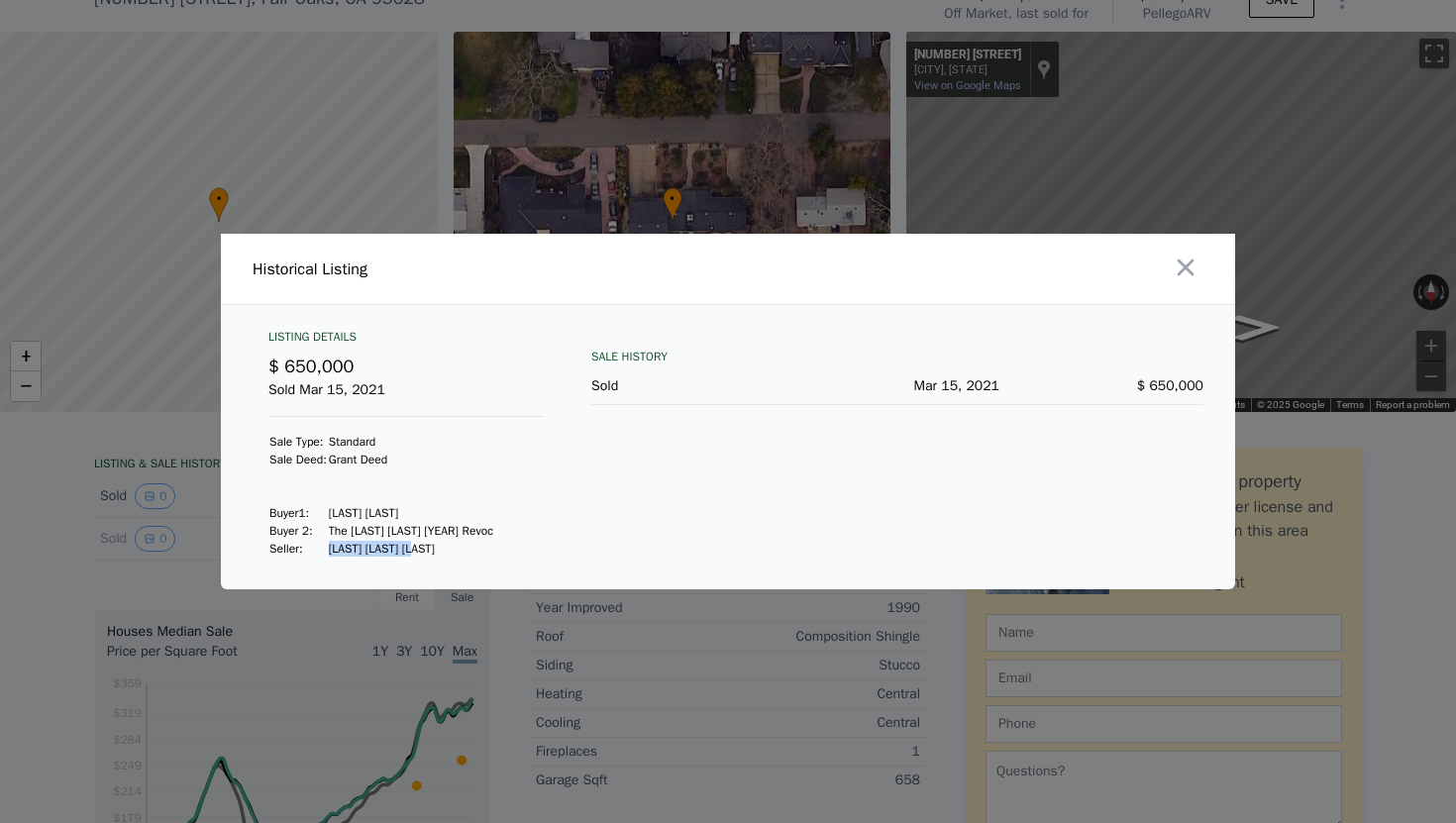 drag, startPoint x: 336, startPoint y: 546, endPoint x: 427, endPoint y: 550, distance: 91.08787 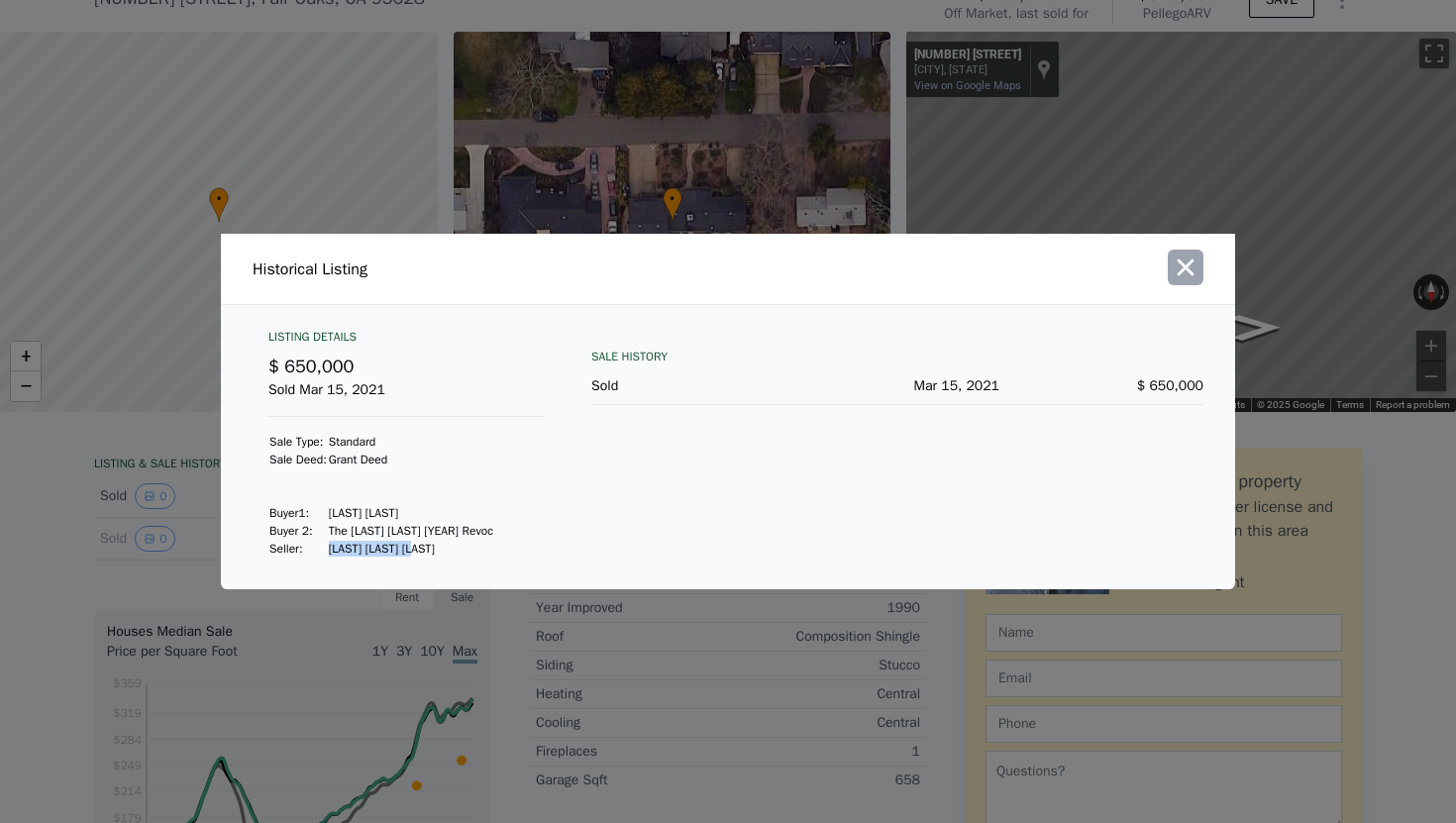click 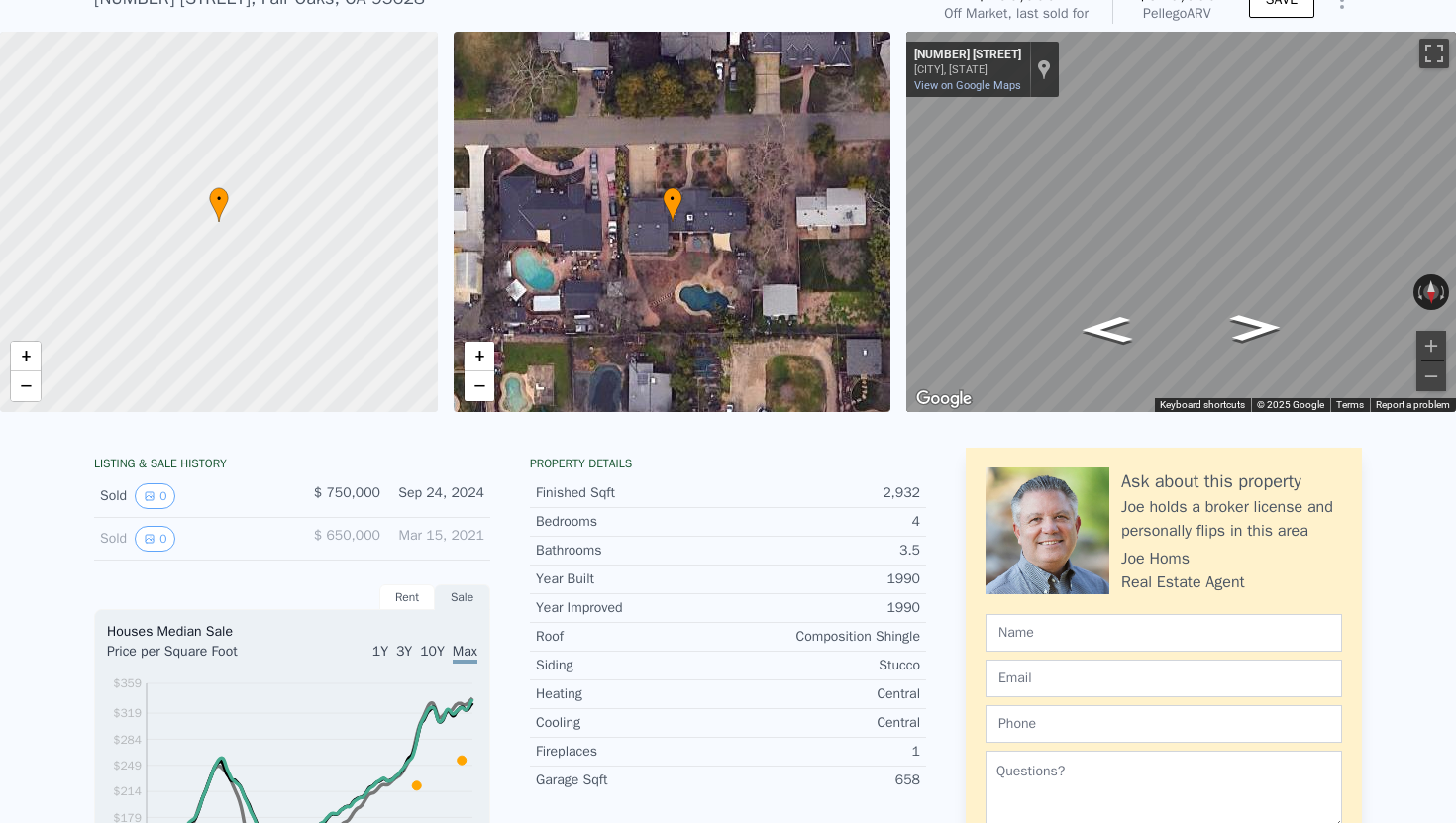scroll, scrollTop: 0, scrollLeft: 0, axis: both 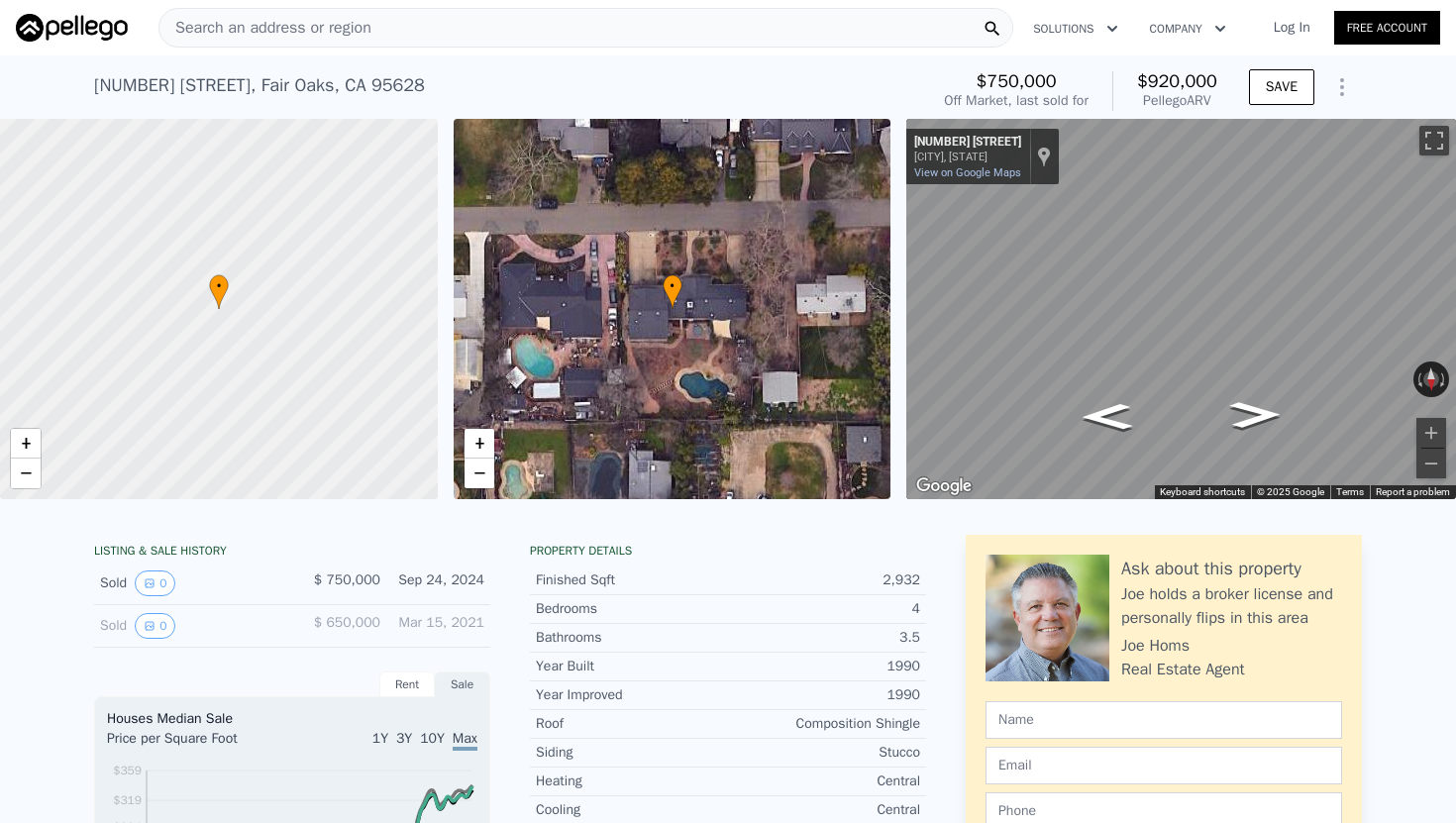 click on "Search an address or region" at bounding box center [585, 28] 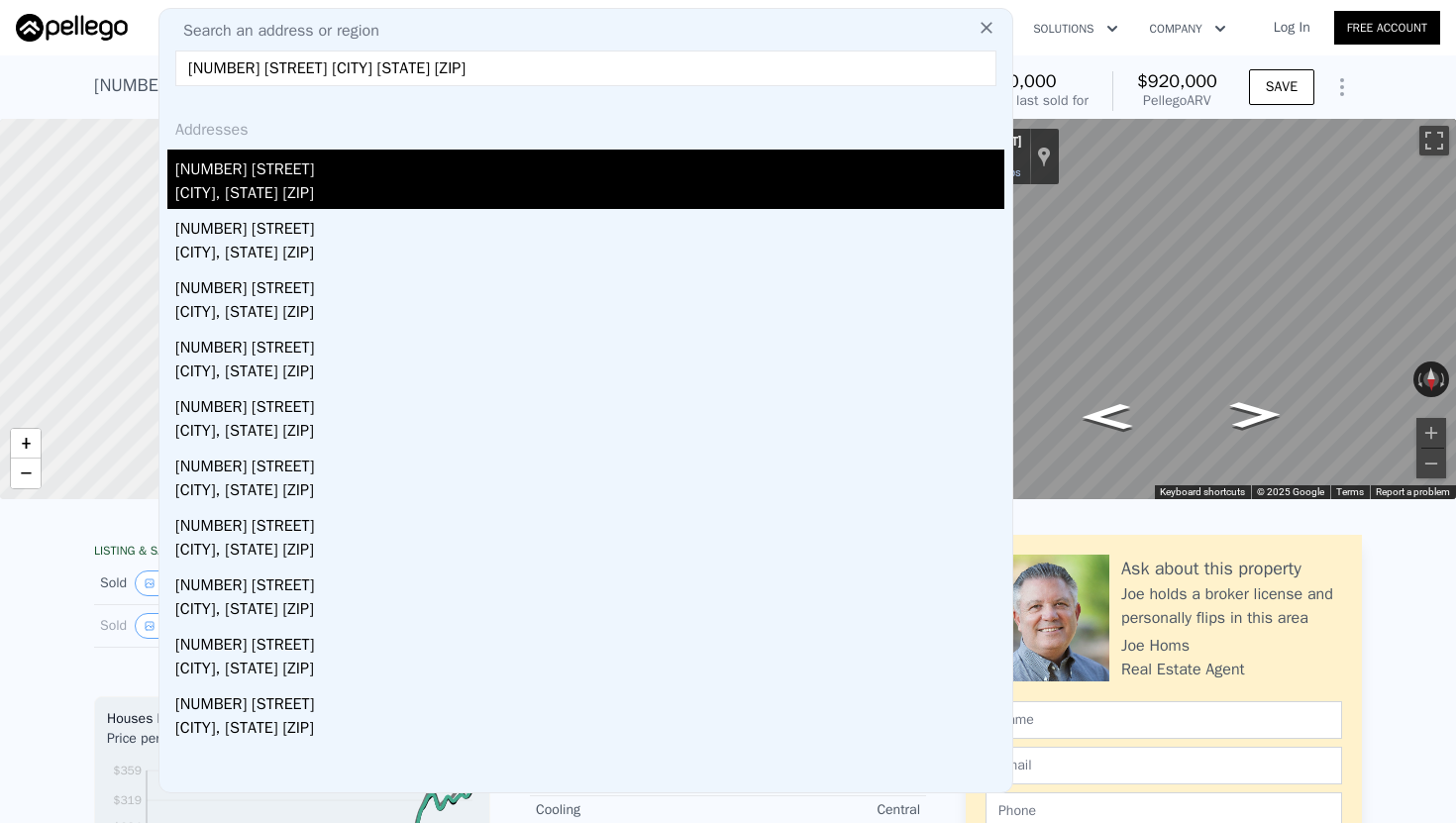 type on "[NUMBER] [STREET] [CITY] [STATE] [ZIP]" 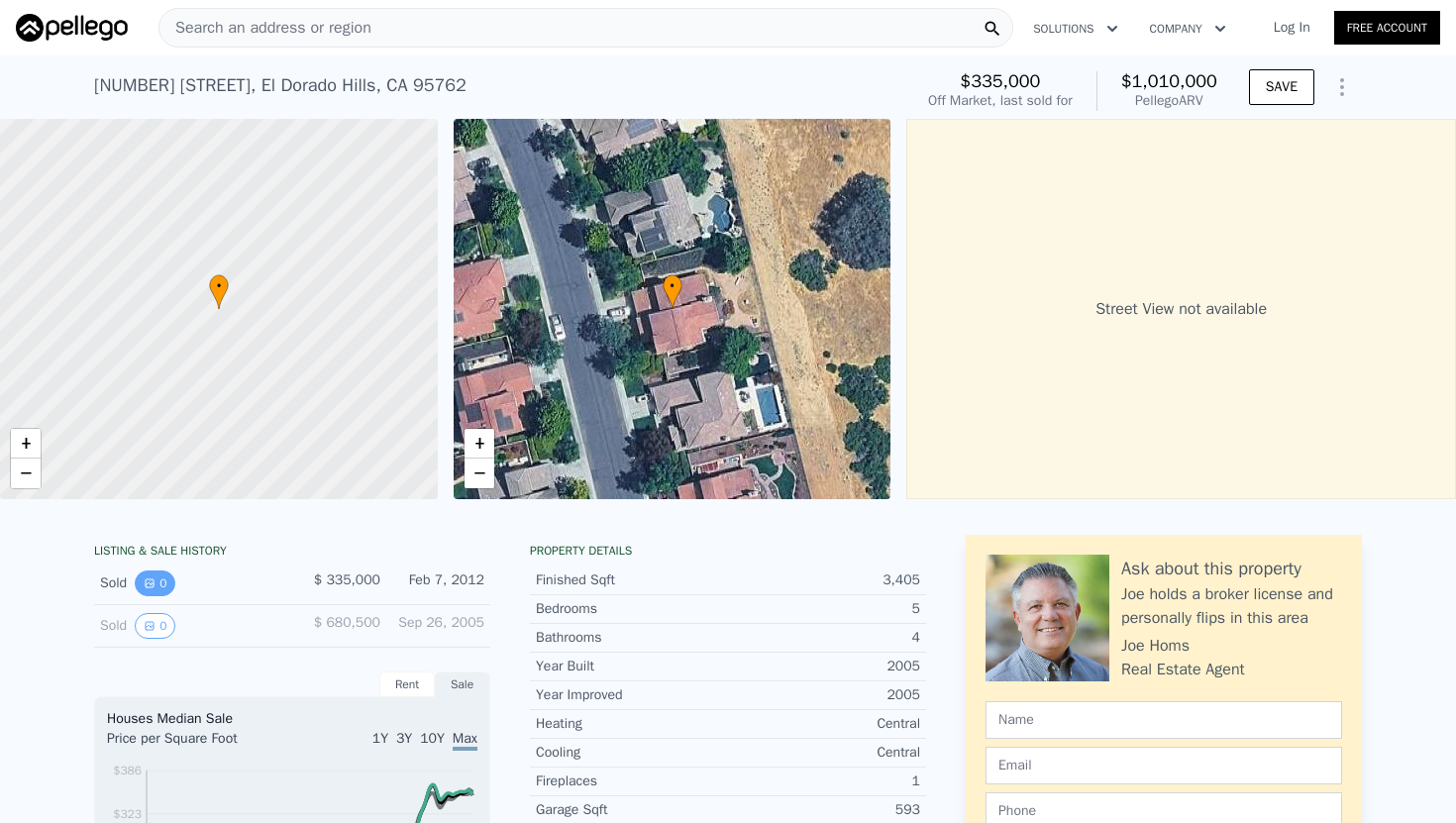 click 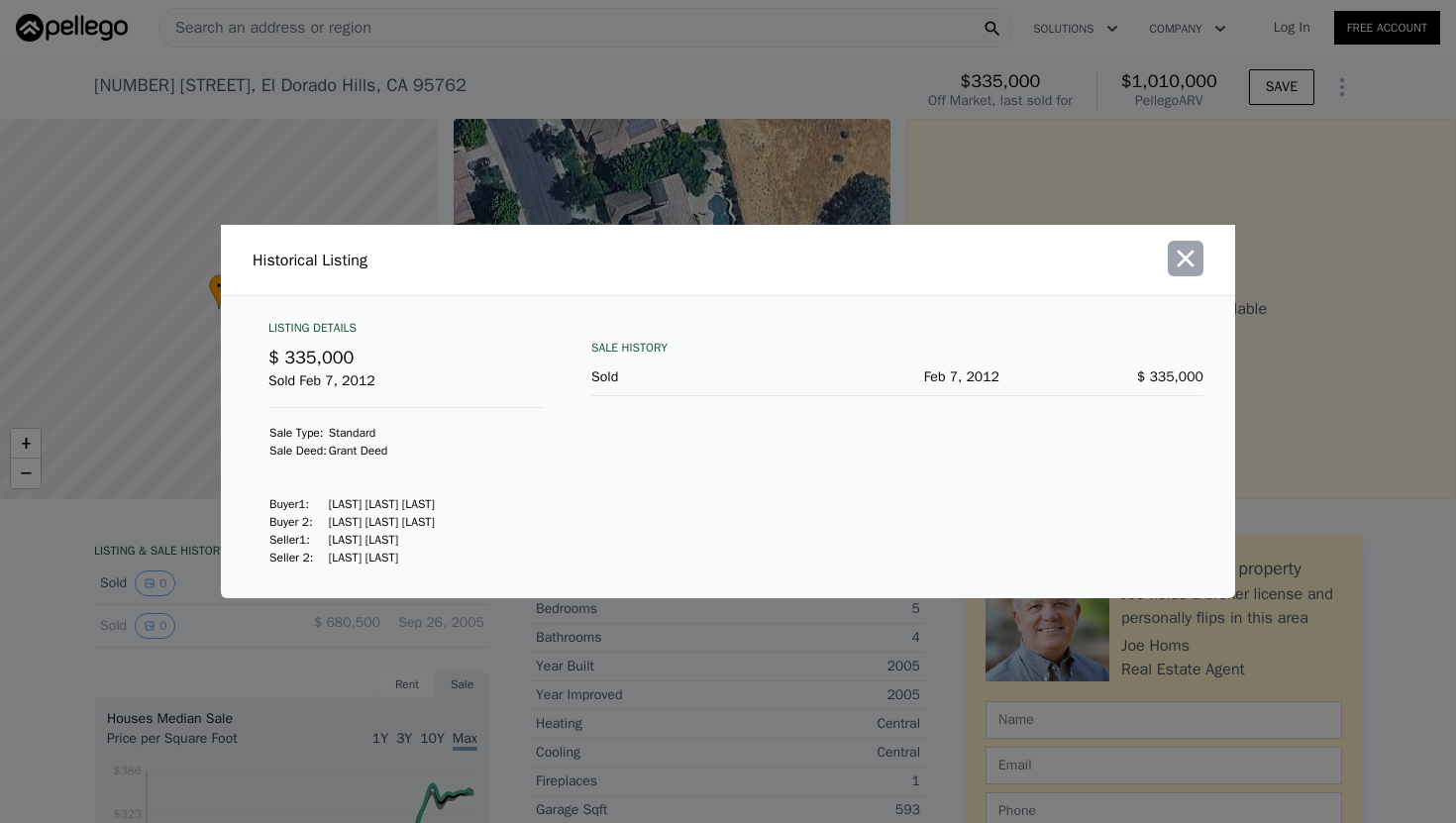 click 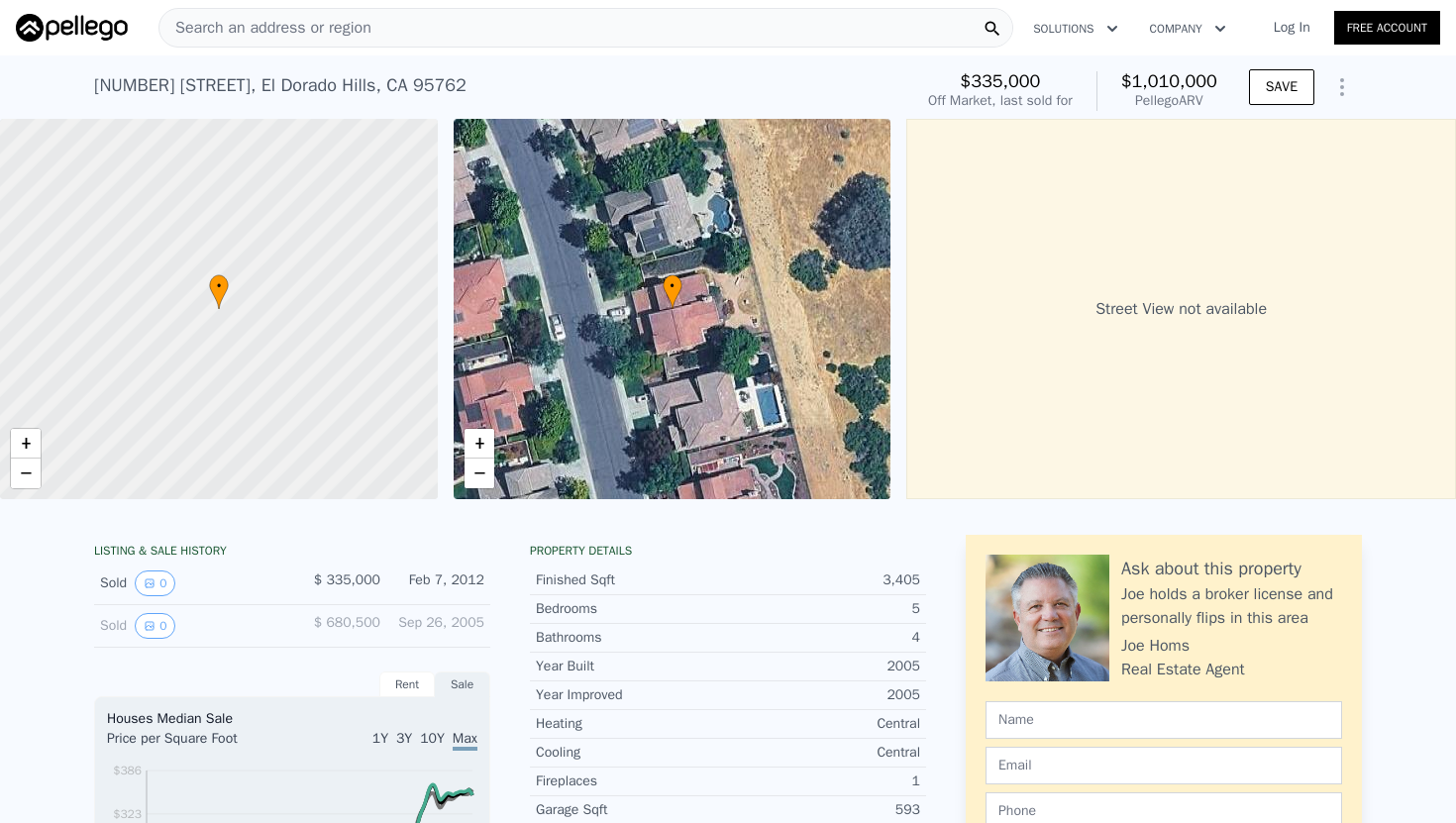 click on "Search an address or region" at bounding box center [585, 28] 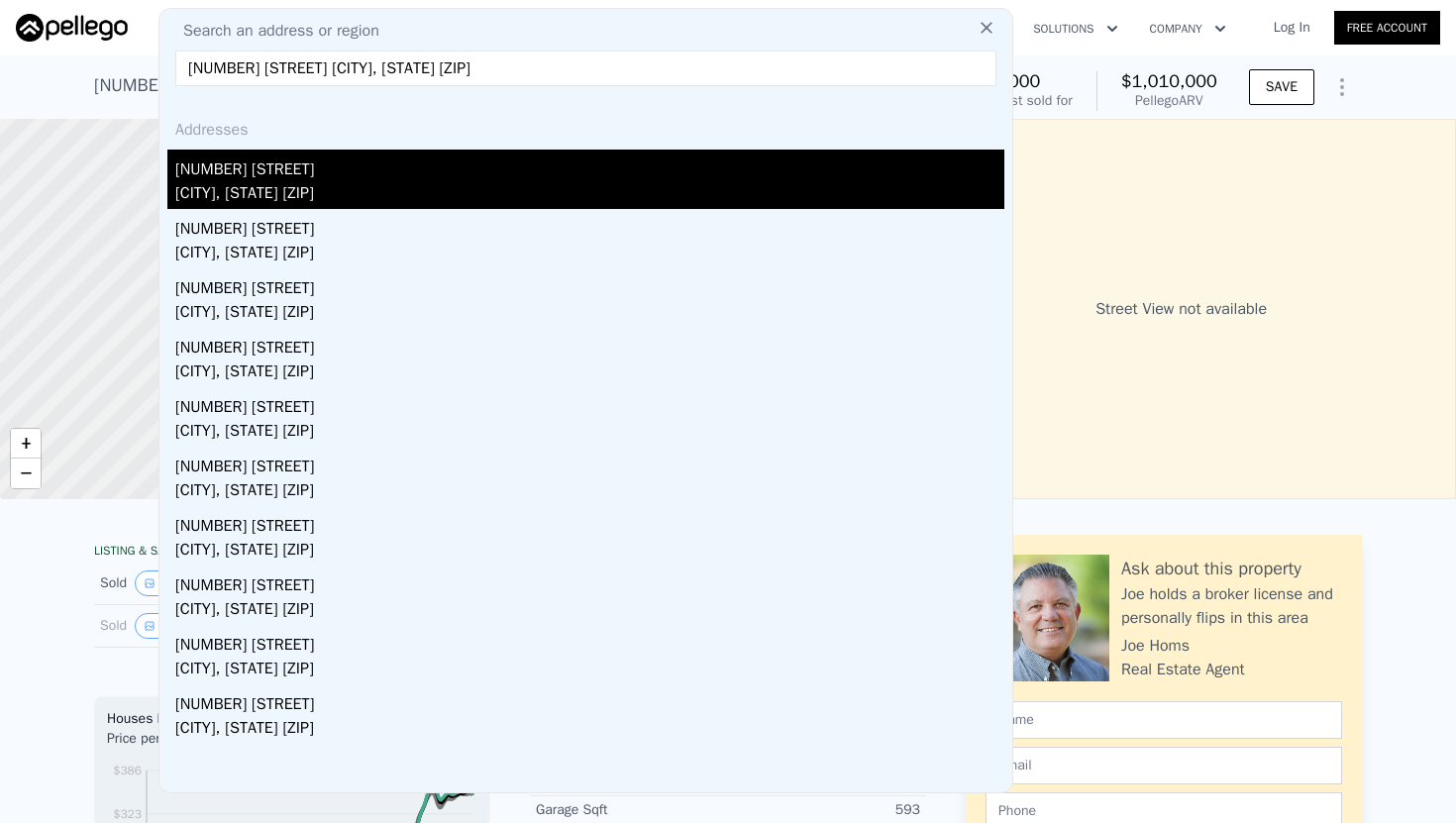 type on "[NUMBER] [STREET] [CITY], [STATE] [ZIP]" 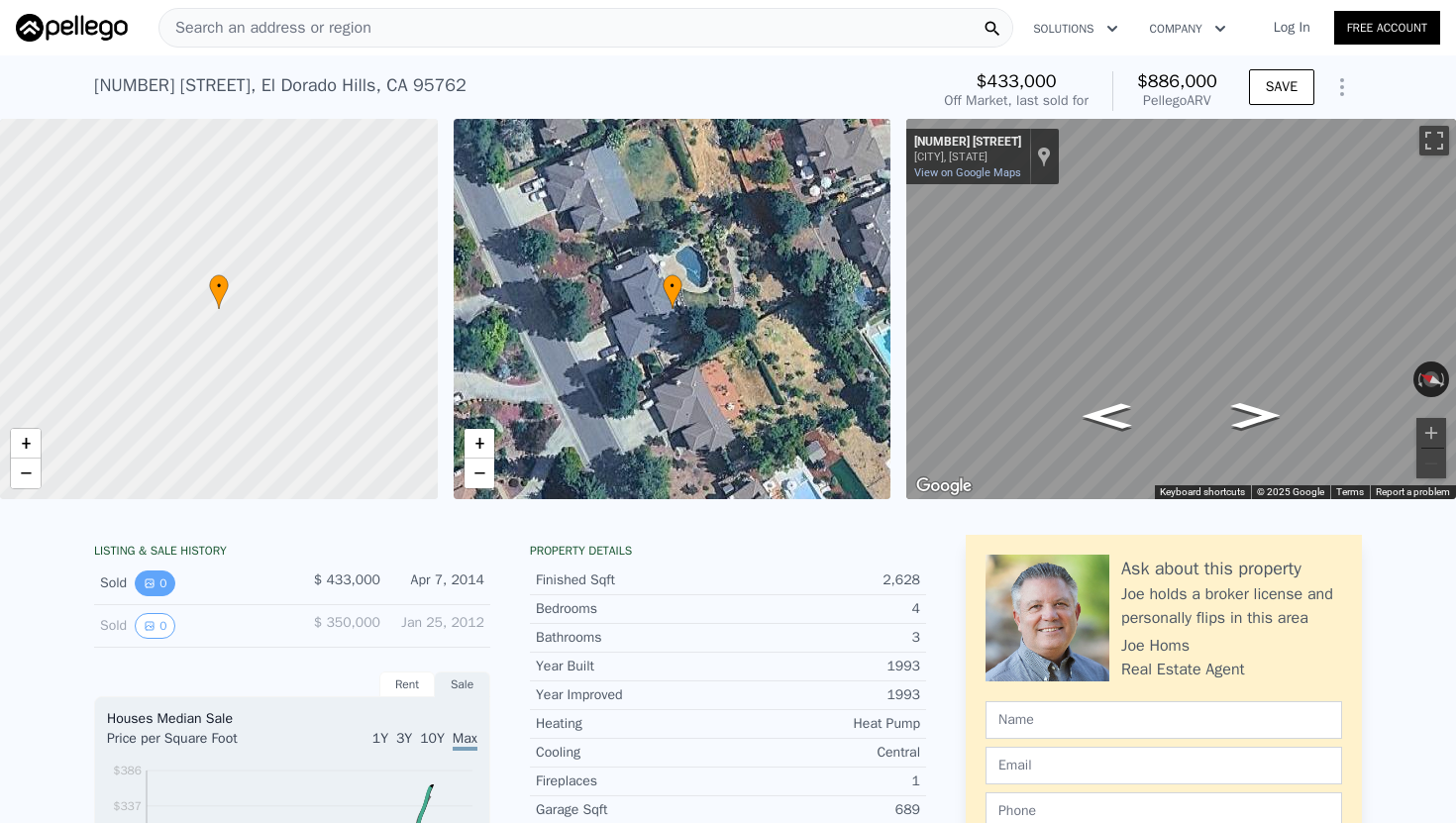 click on "0" at bounding box center (155, 583) 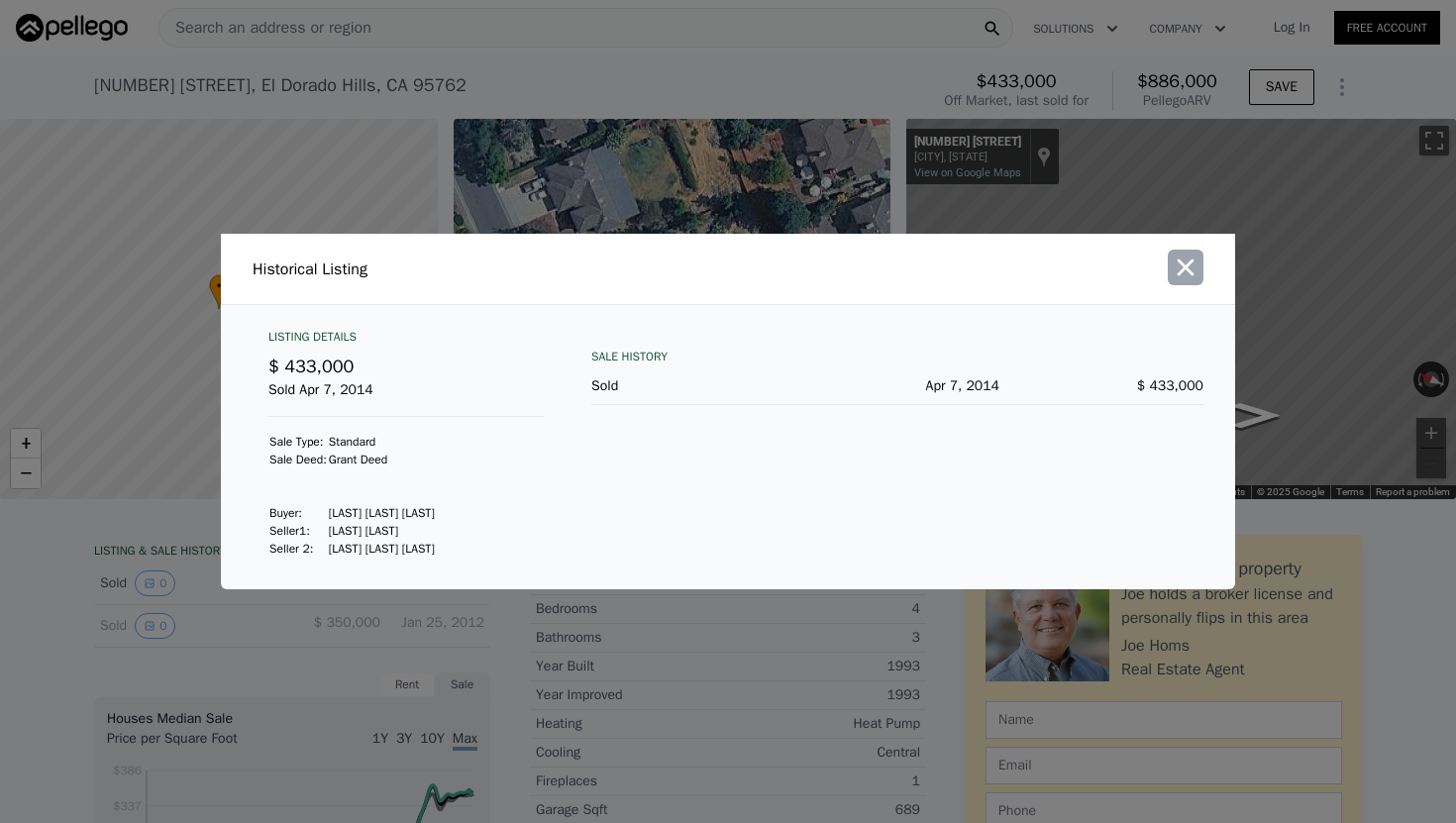 click 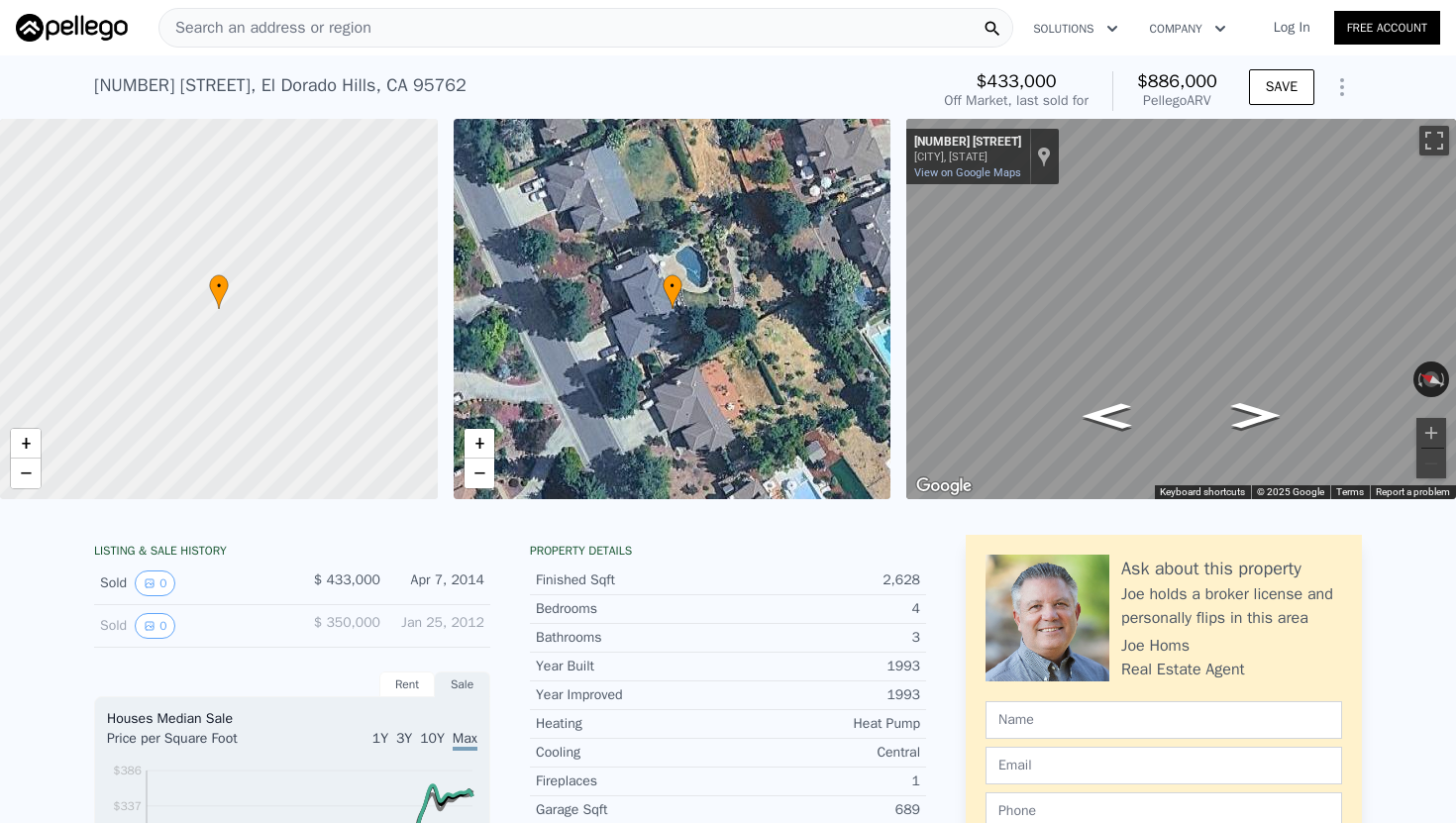 click on "Search an address or region" at bounding box center [585, 28] 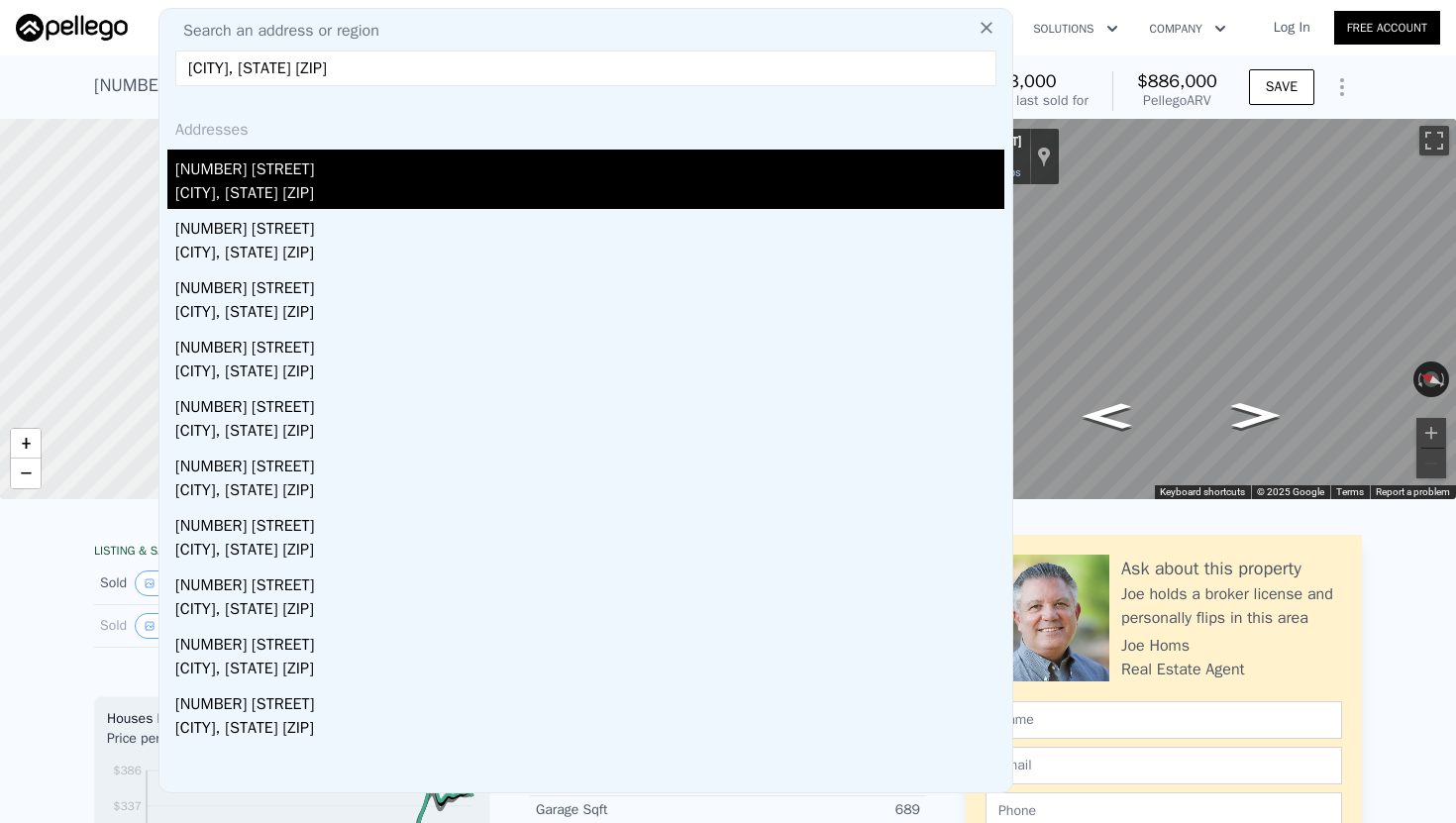 type on "[CITY], [STATE] [ZIP]" 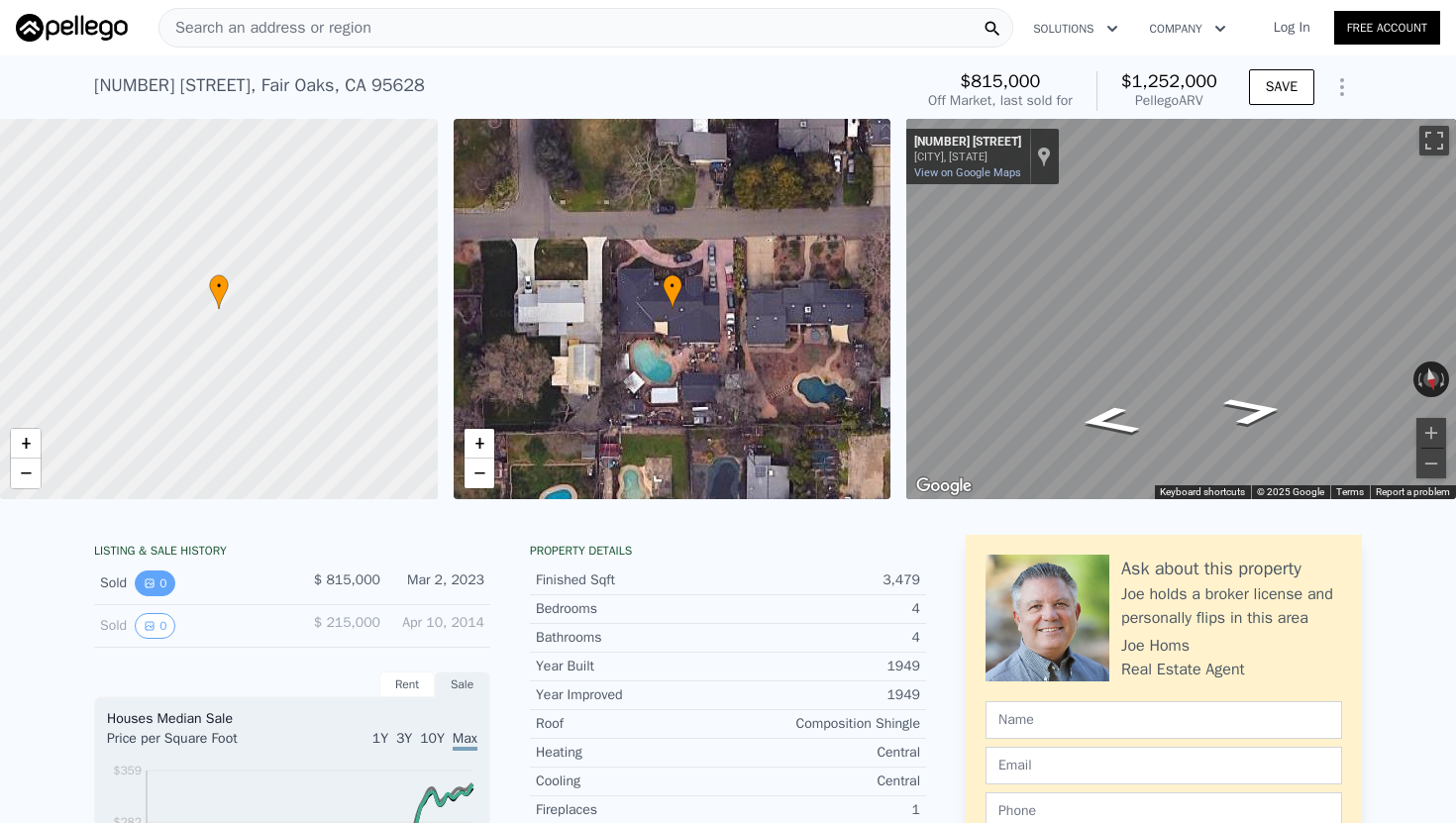 click on "0" at bounding box center (155, 583) 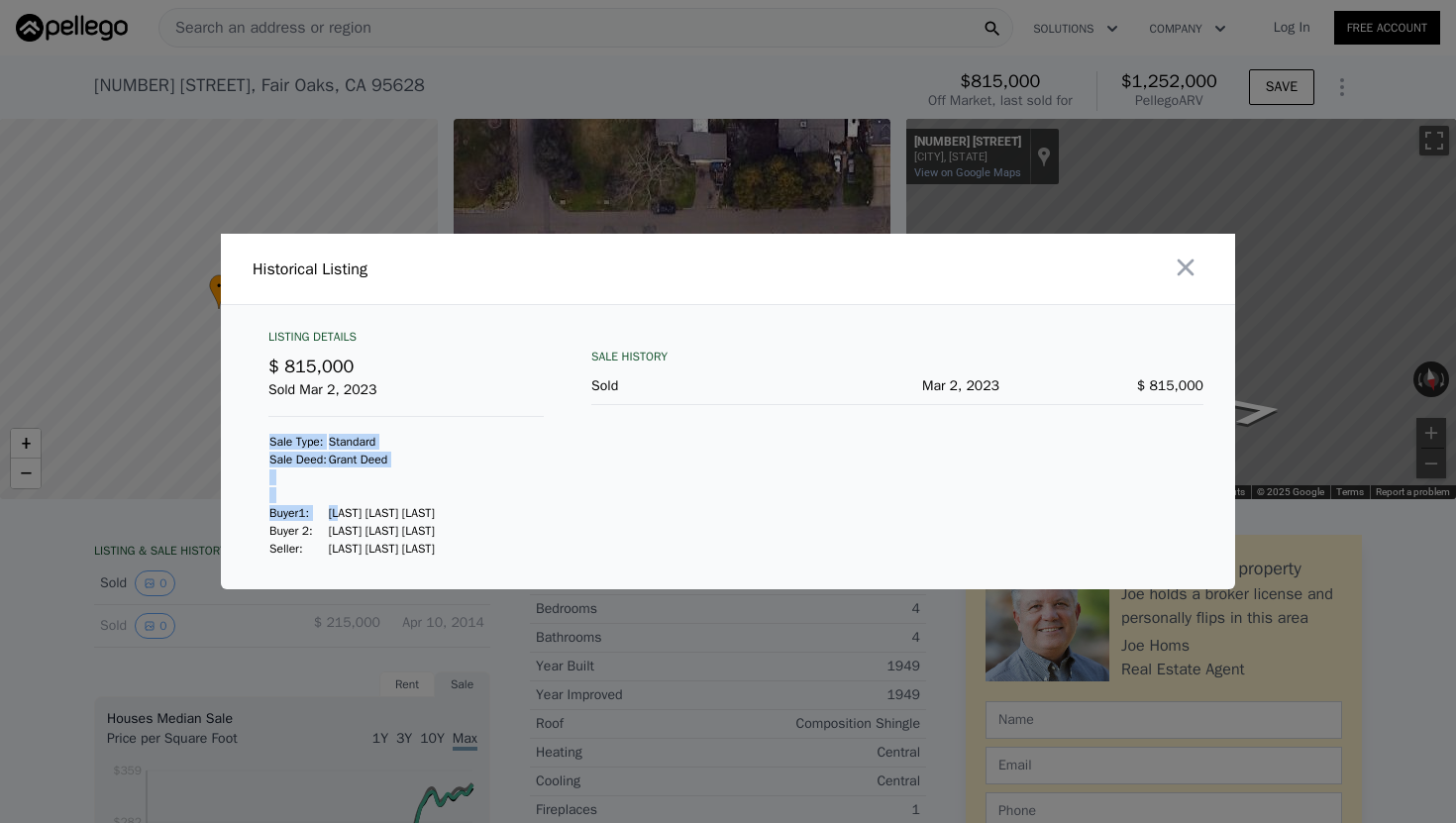 drag, startPoint x: 487, startPoint y: 513, endPoint x: 348, endPoint y: 511, distance: 139.01439 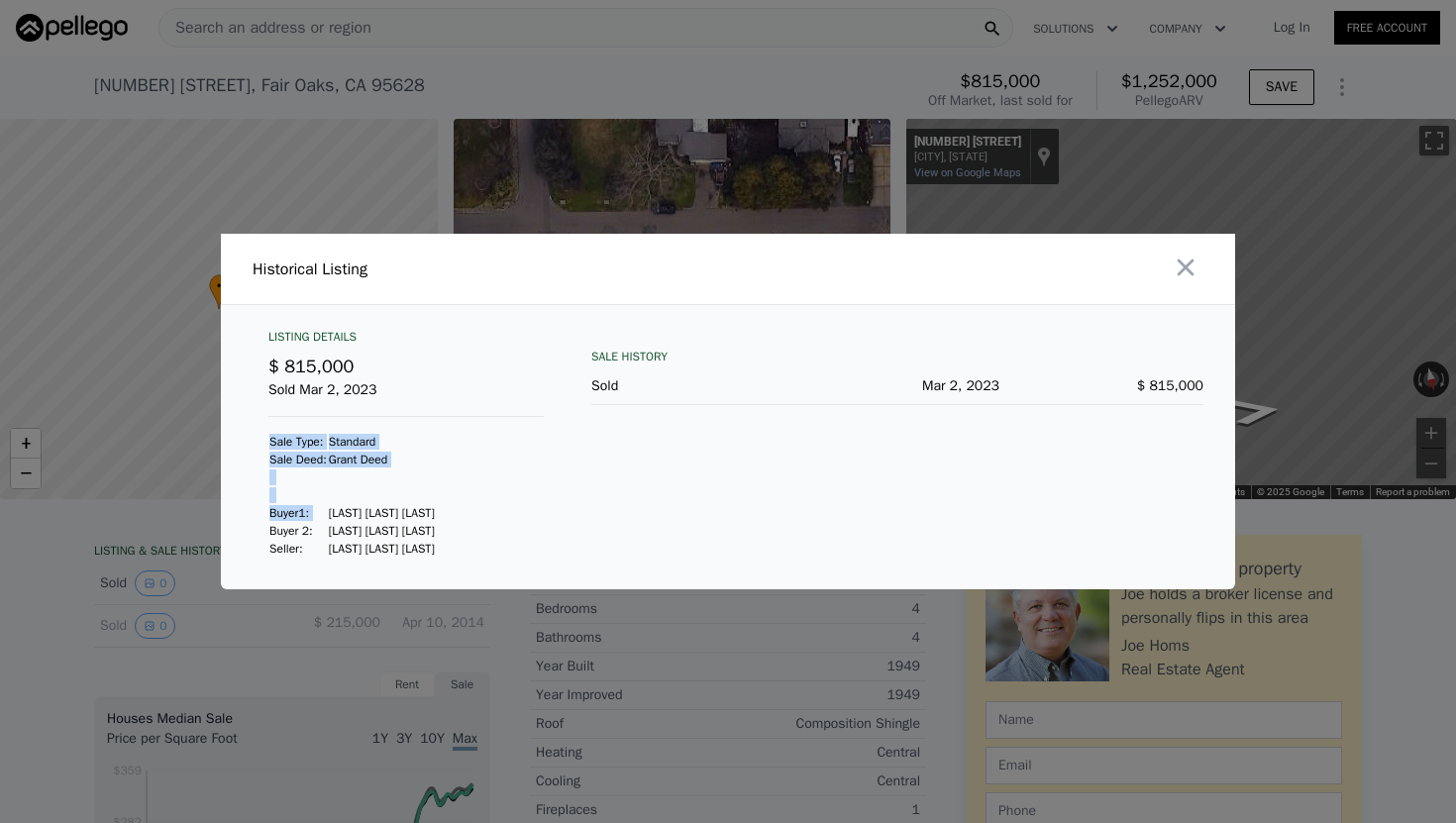 drag, startPoint x: 336, startPoint y: 511, endPoint x: 480, endPoint y: 511, distance: 144 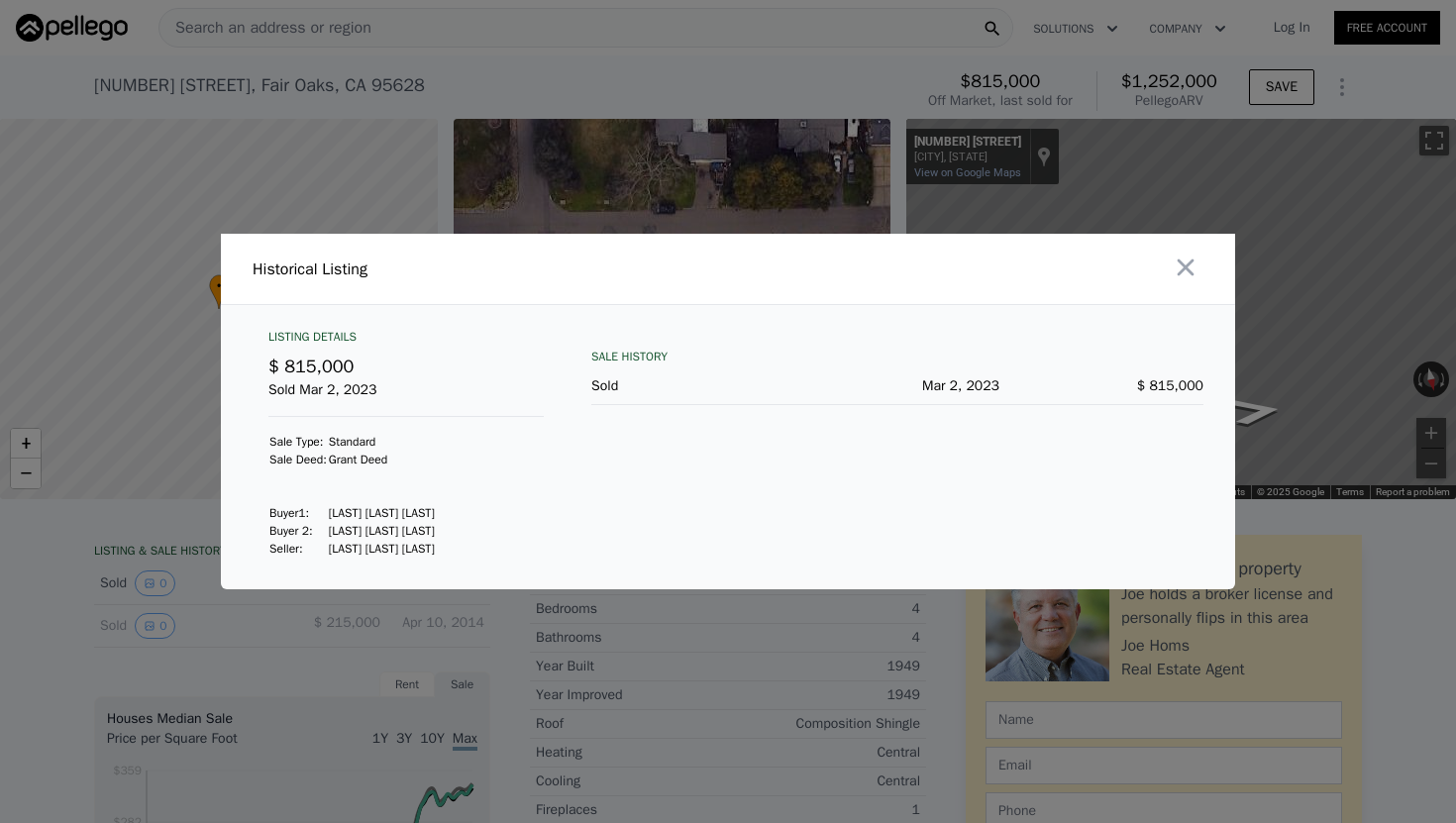 click on "[LAST] [LAST] [LAST]" at bounding box center (381, 513) 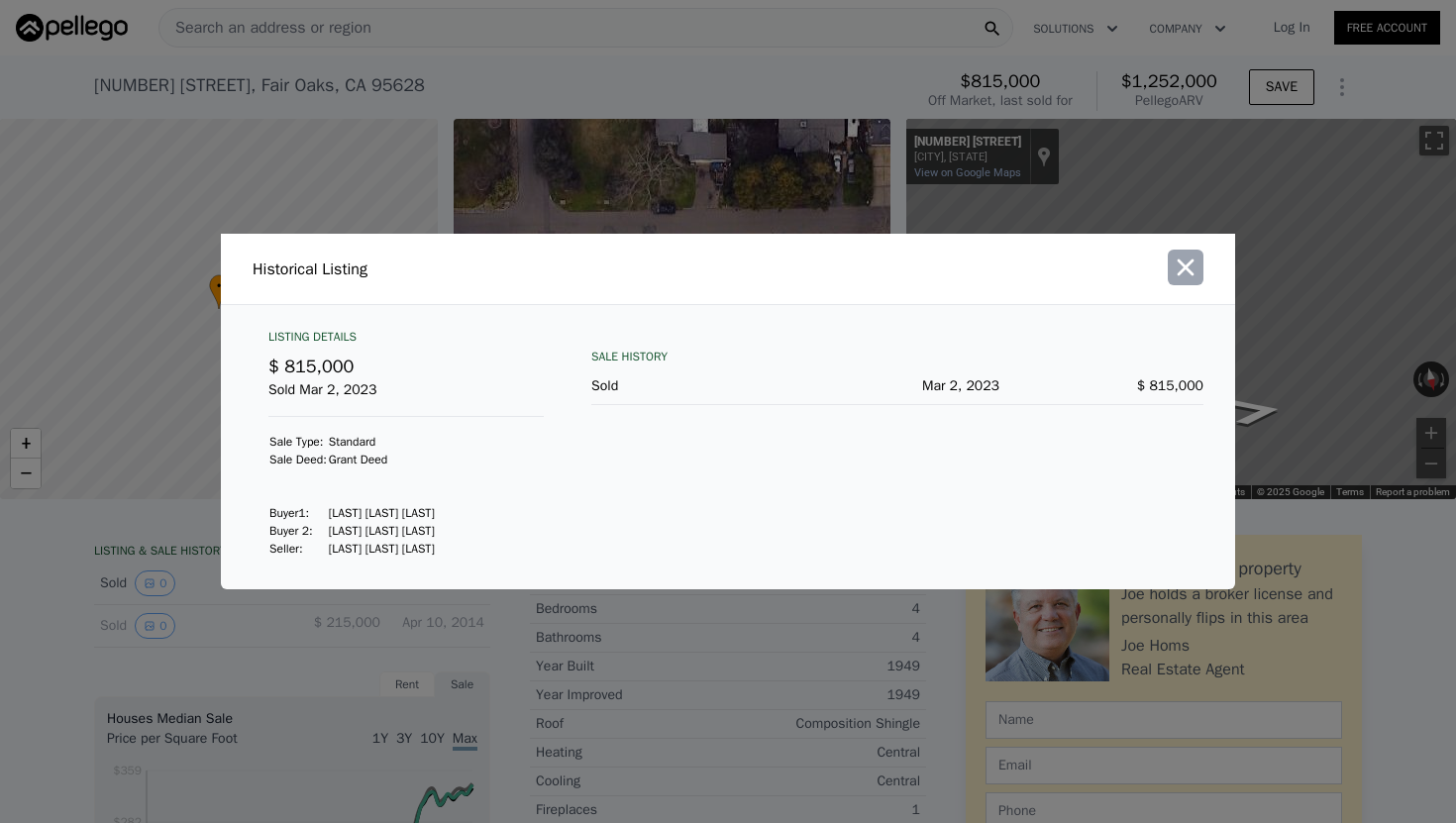 click 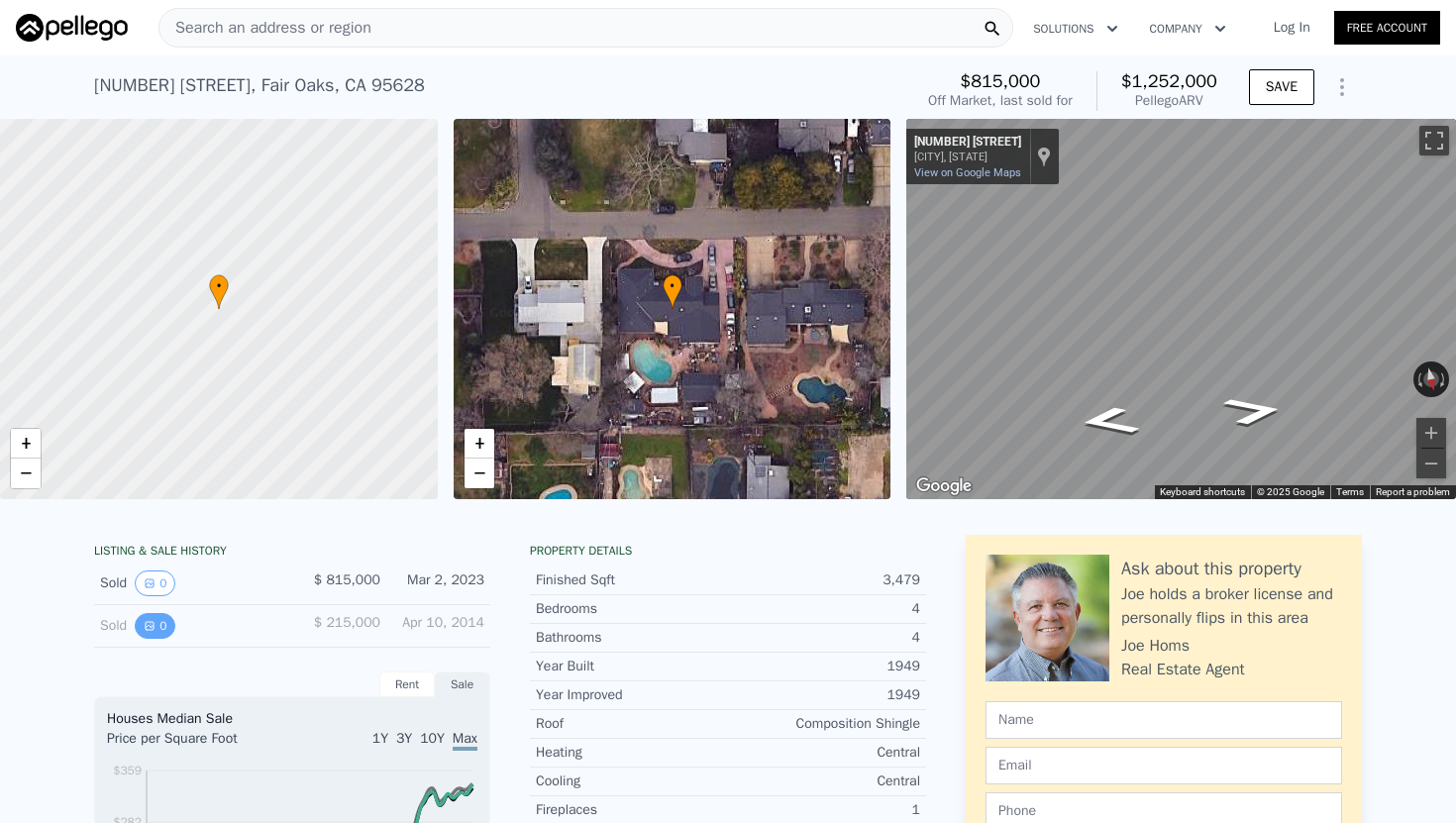 click 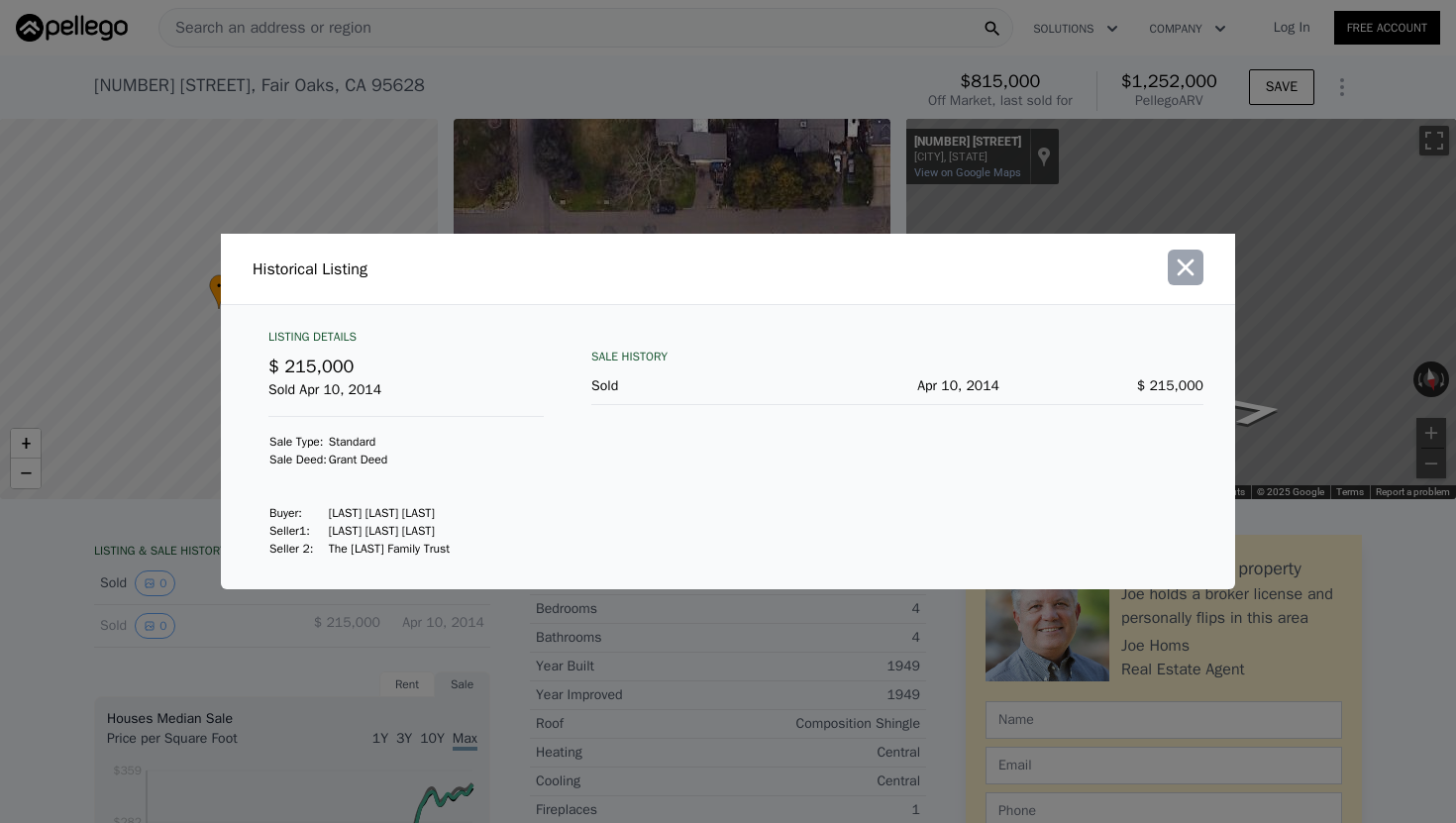 click 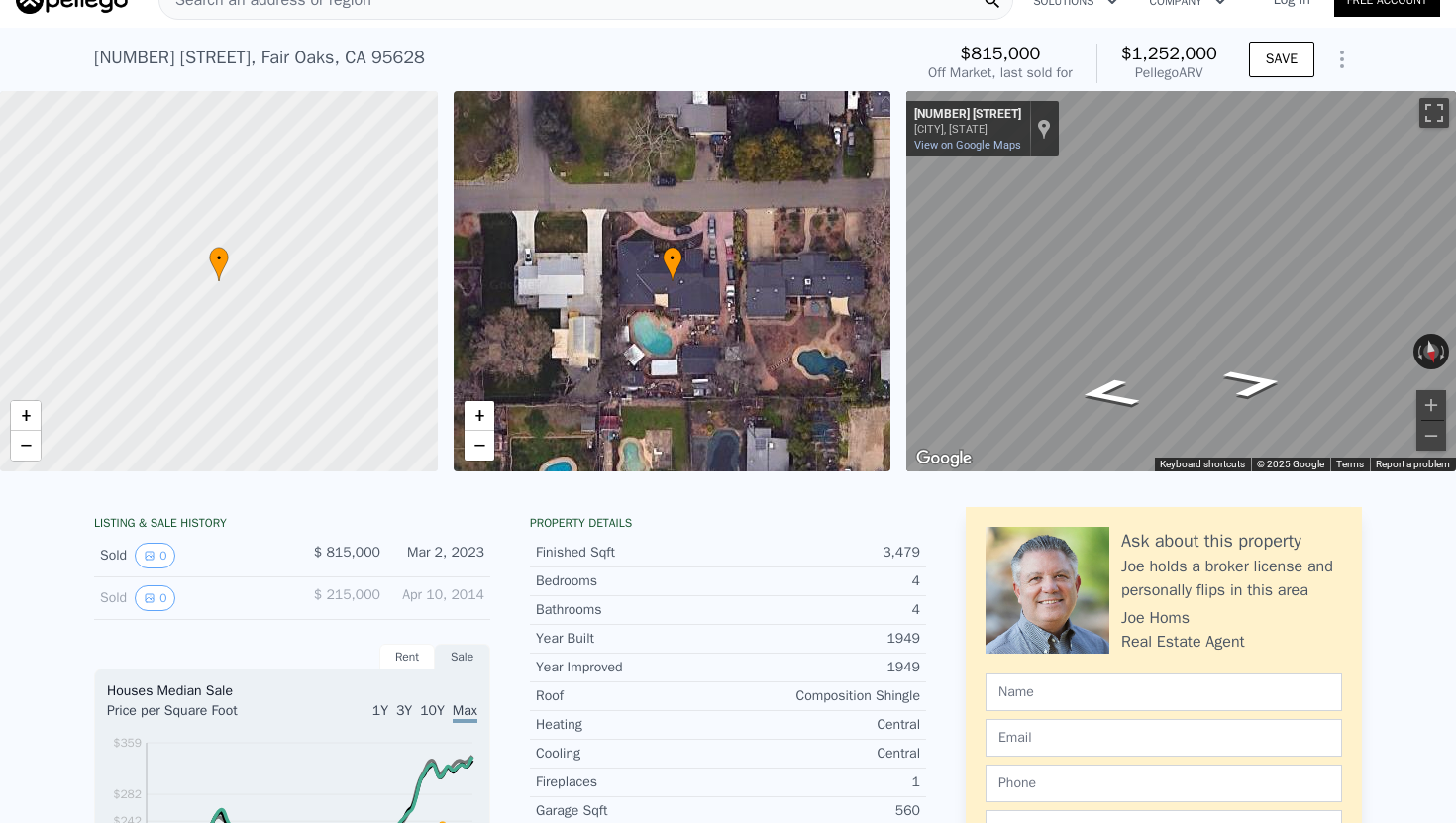 scroll, scrollTop: 29, scrollLeft: 0, axis: vertical 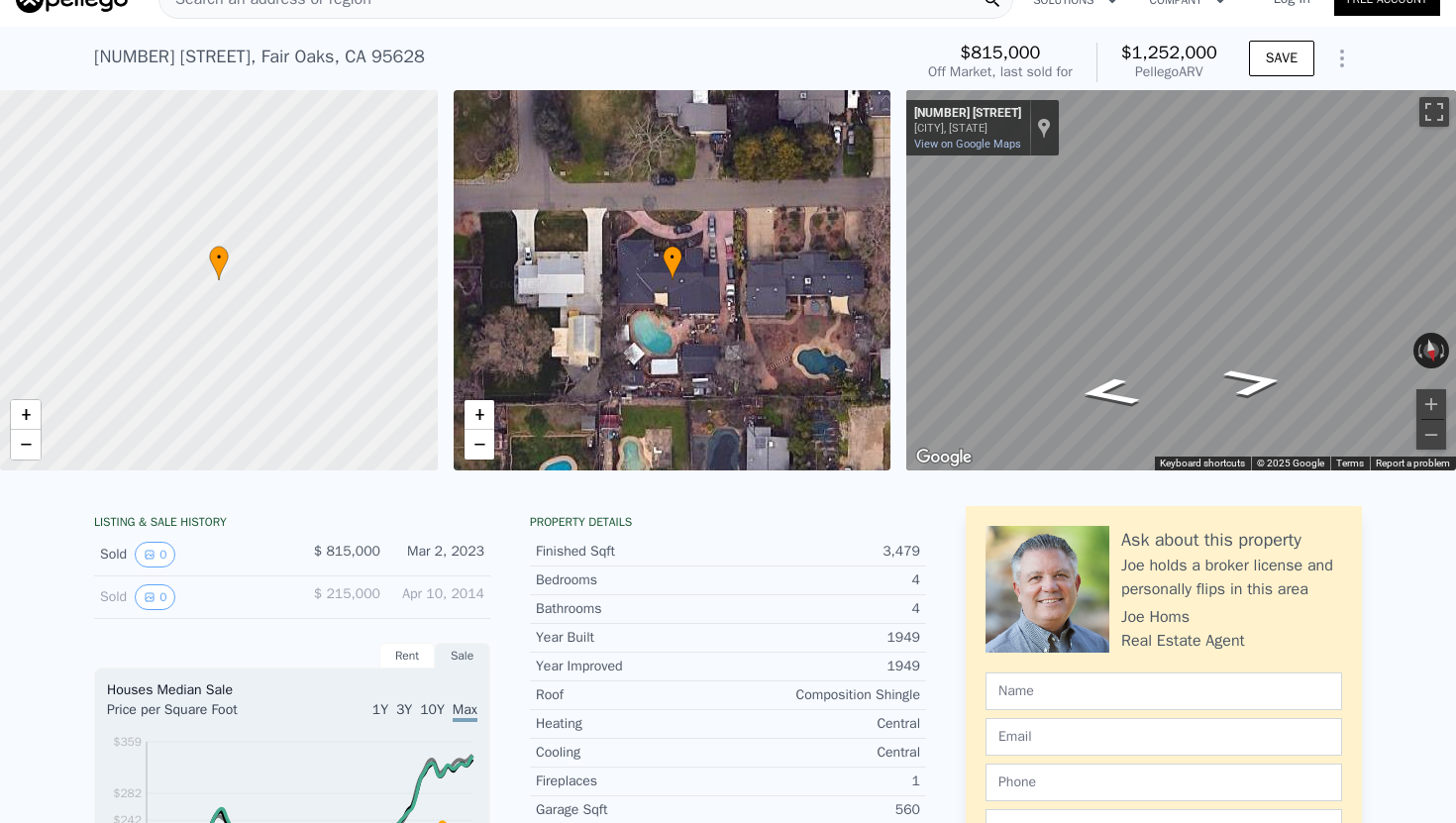 click on "Rent" at bounding box center [407, 656] 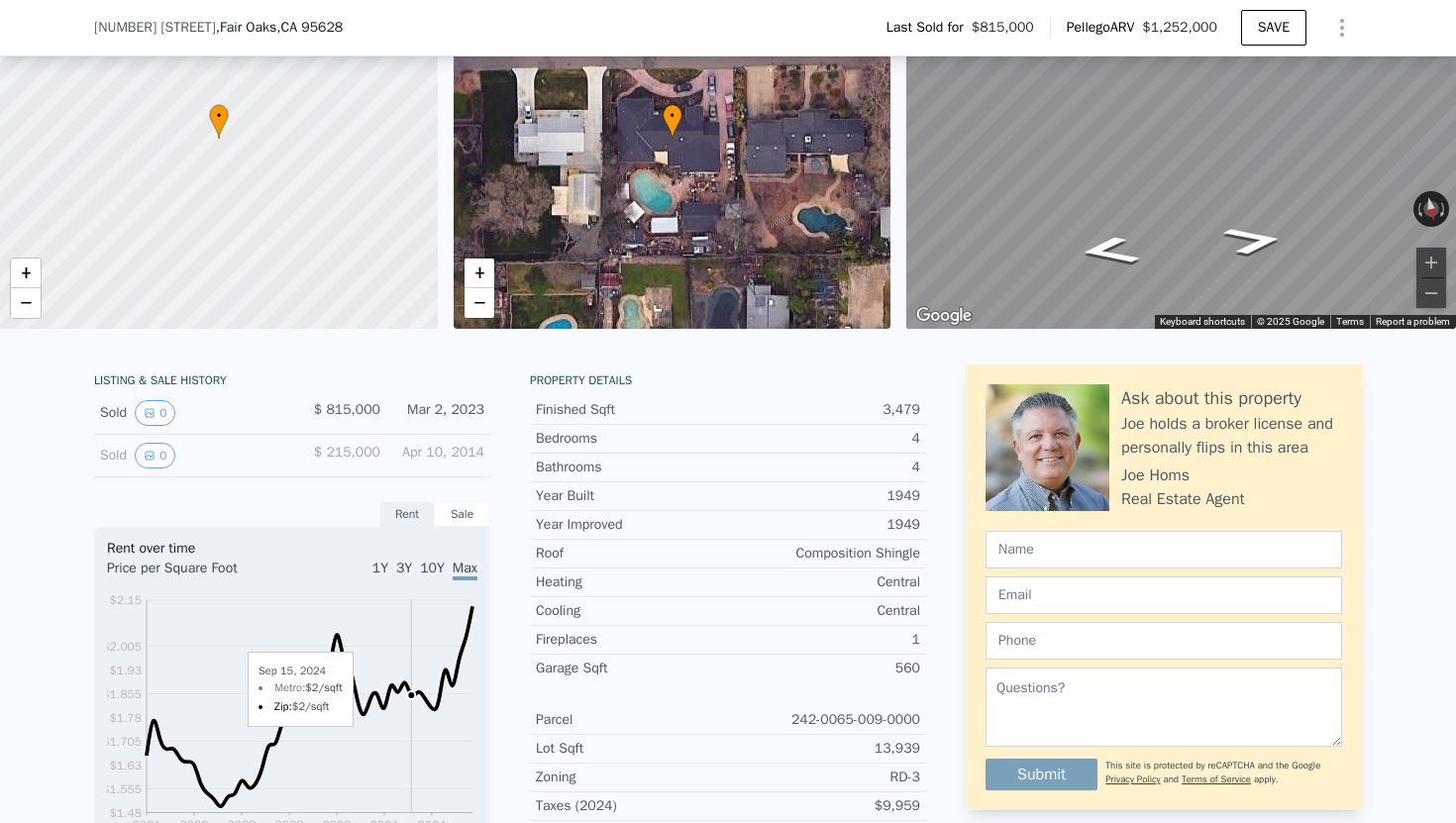 scroll, scrollTop: 164, scrollLeft: 0, axis: vertical 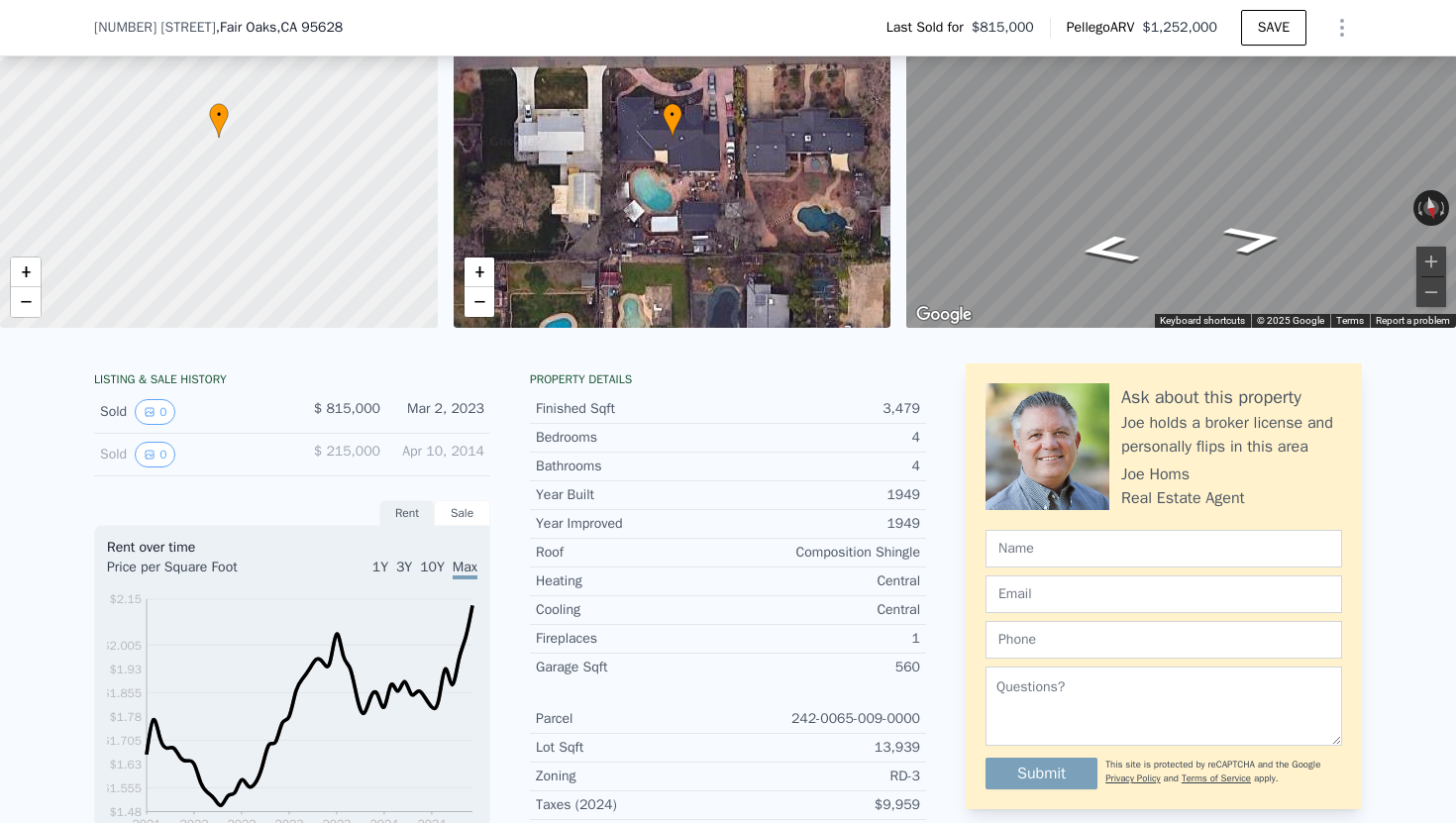 click on "Sale" at bounding box center [463, 513] 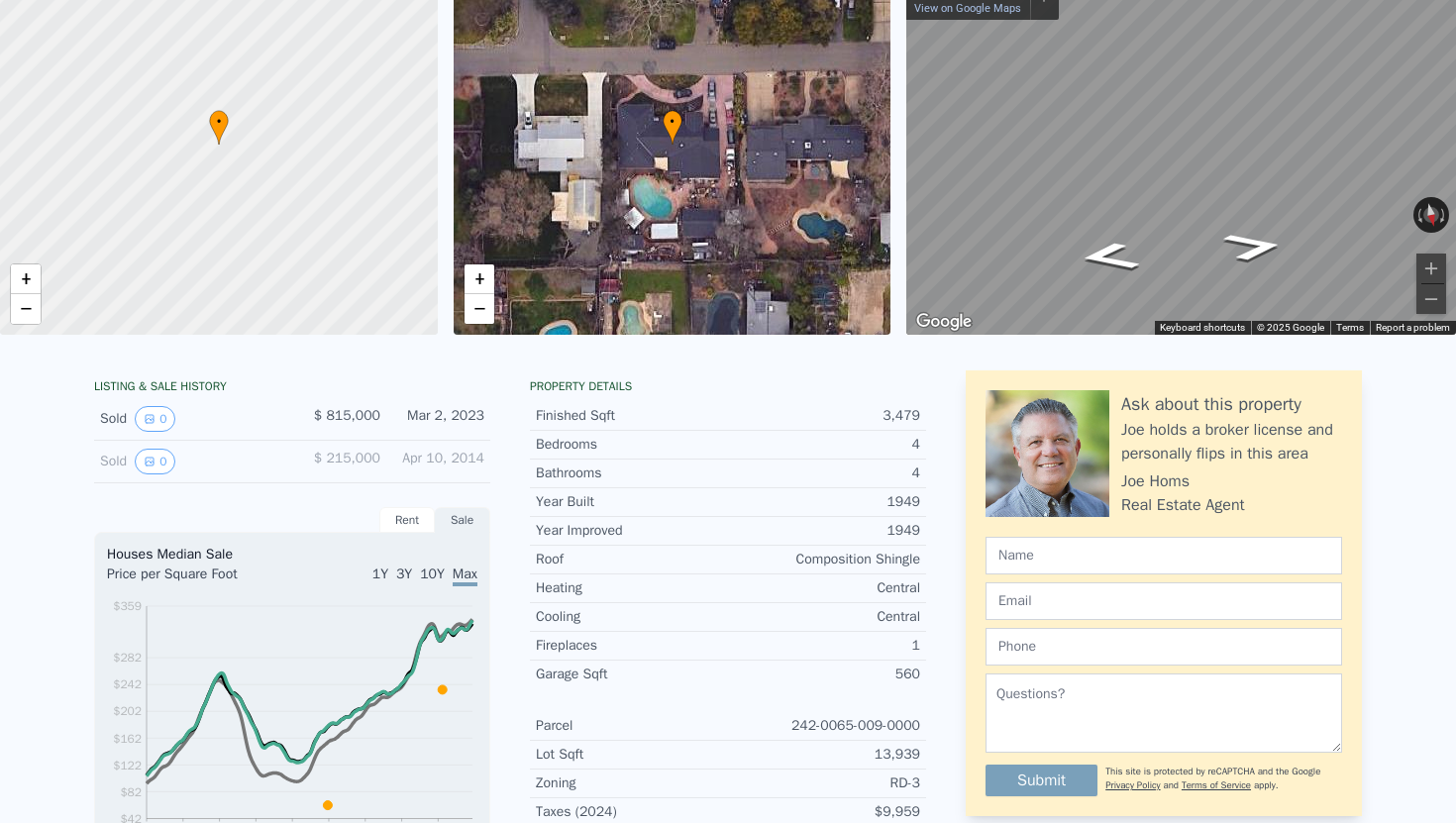 scroll, scrollTop: 70, scrollLeft: 0, axis: vertical 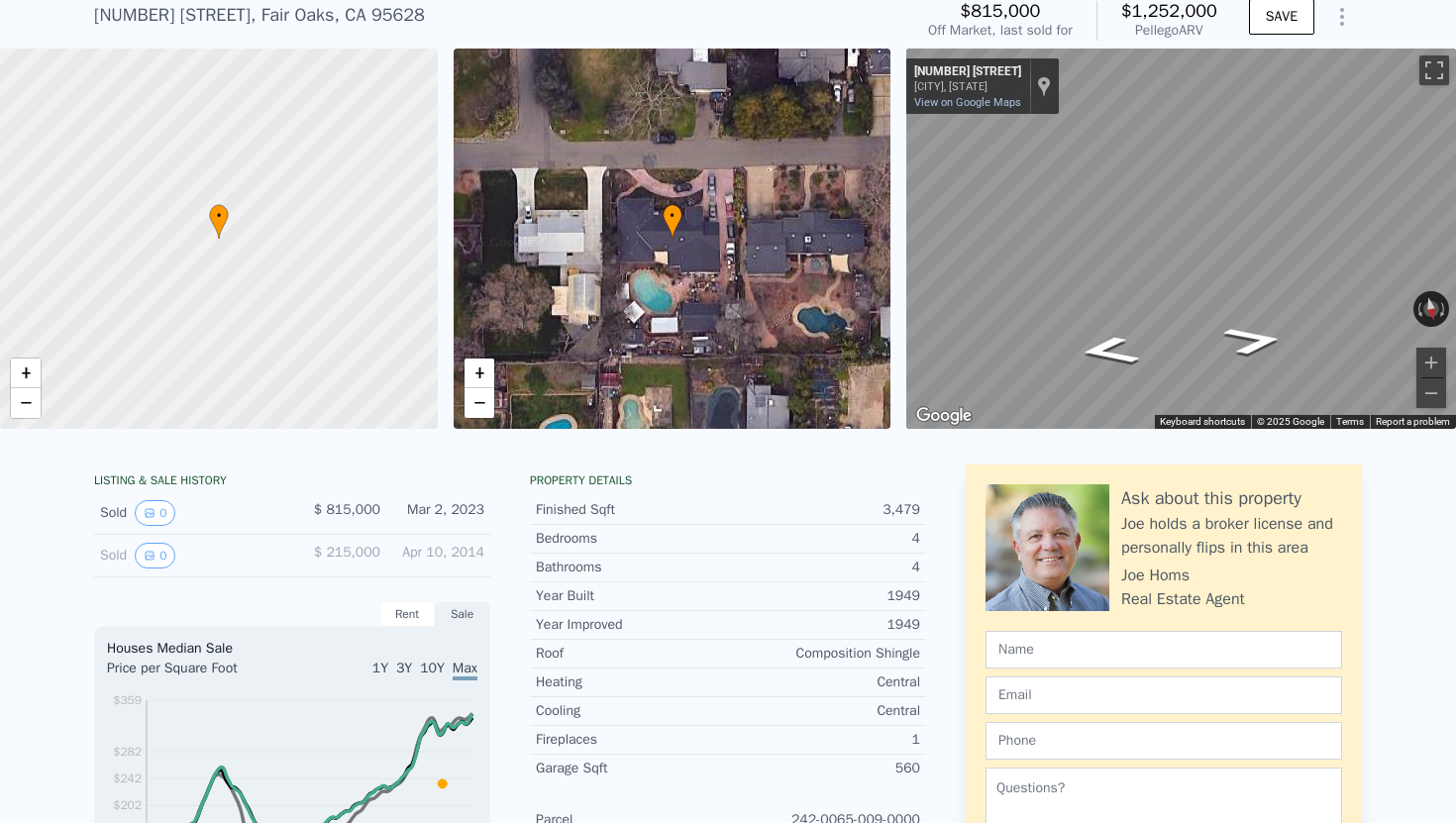 type on "3" 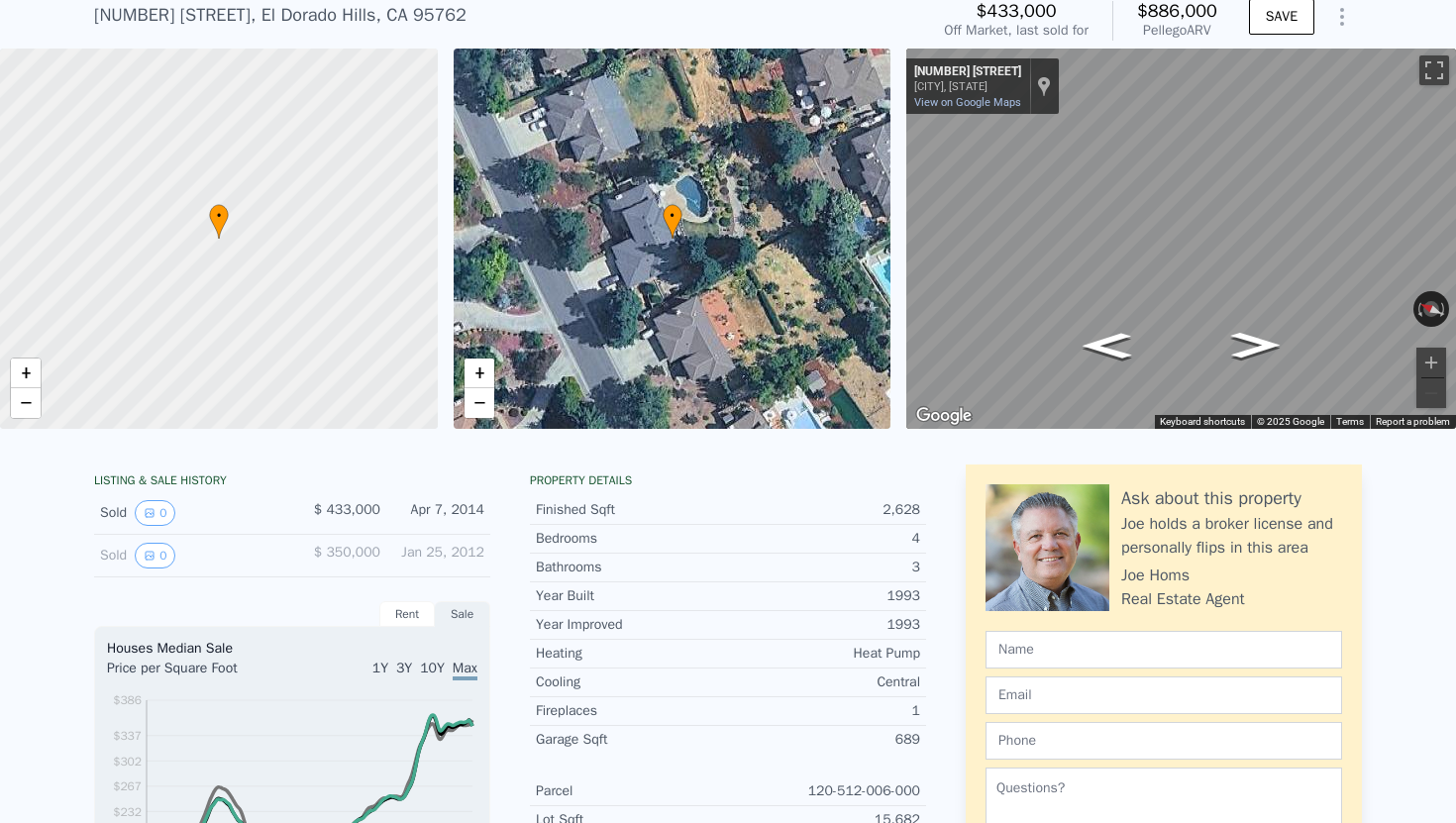 type on "4" 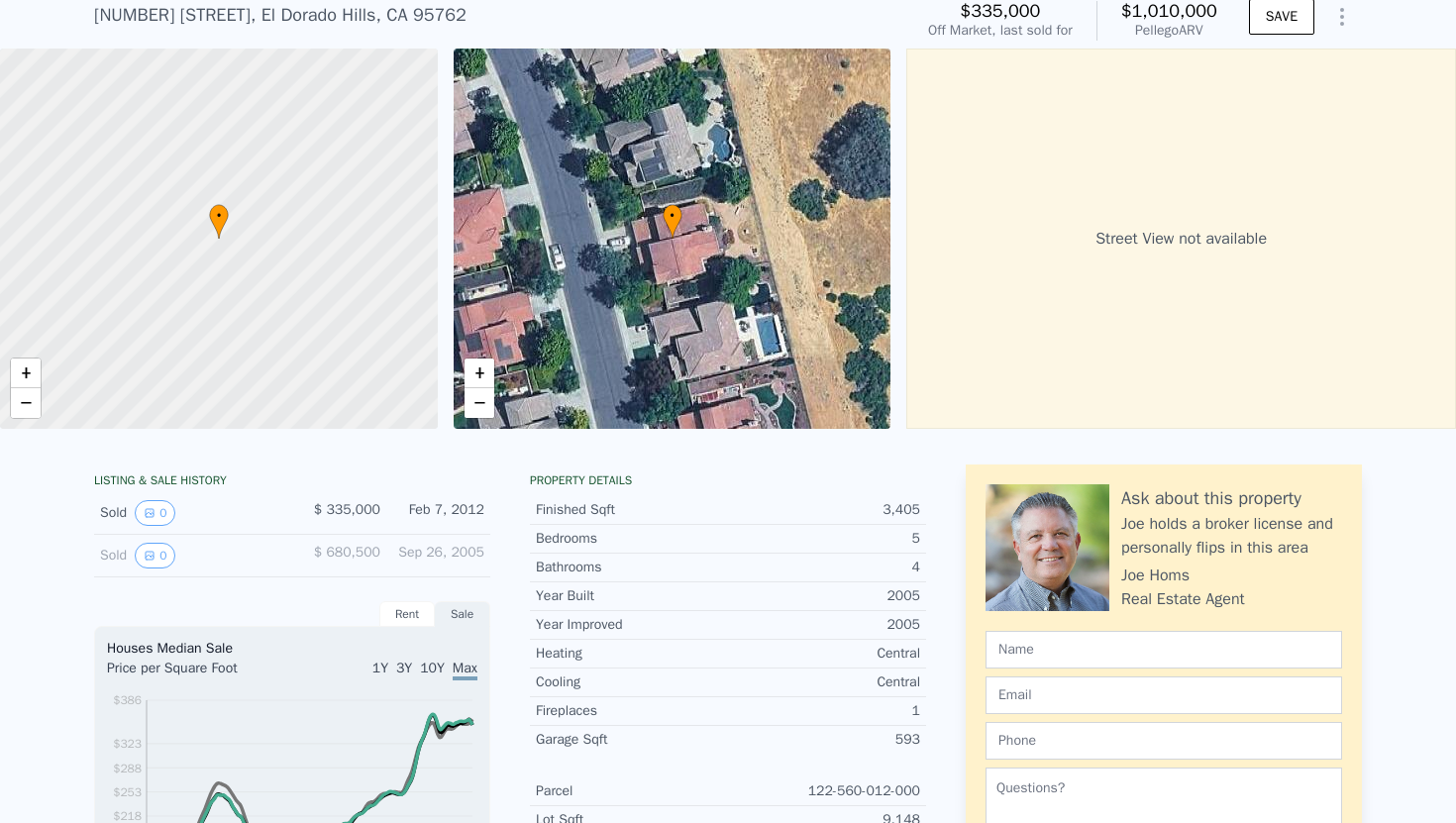 type on "3" 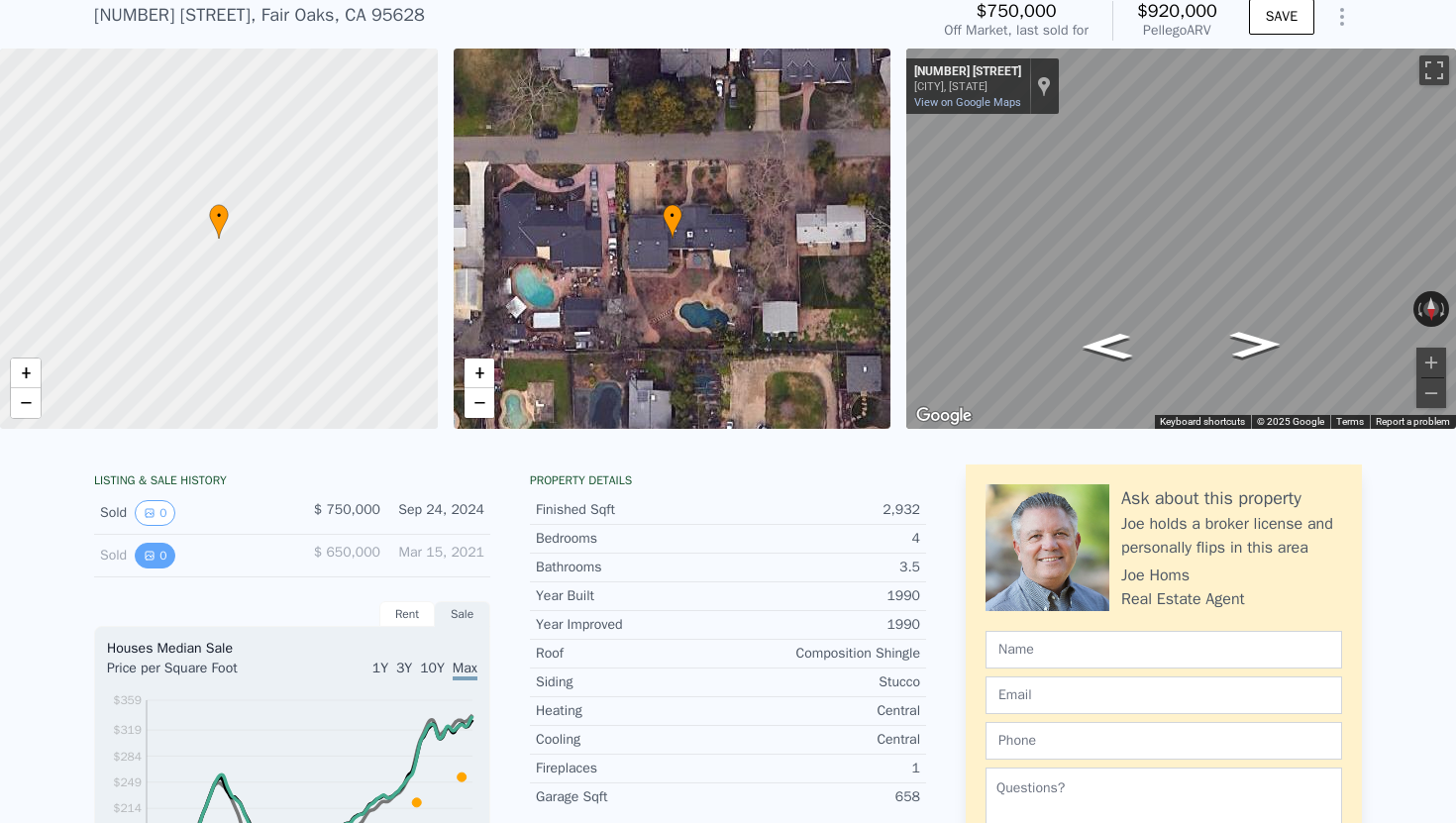 click on "0" at bounding box center [155, 556] 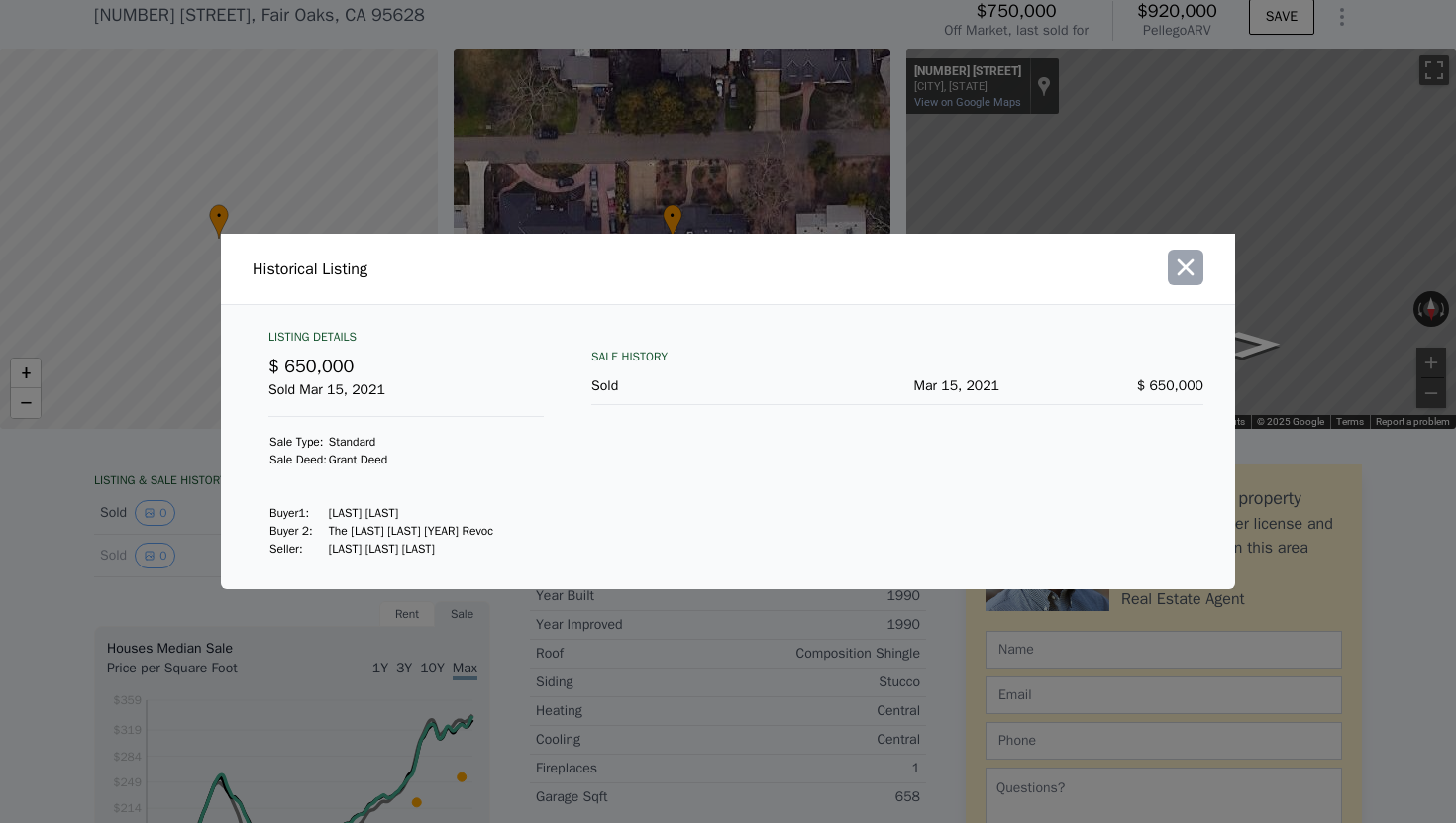 click 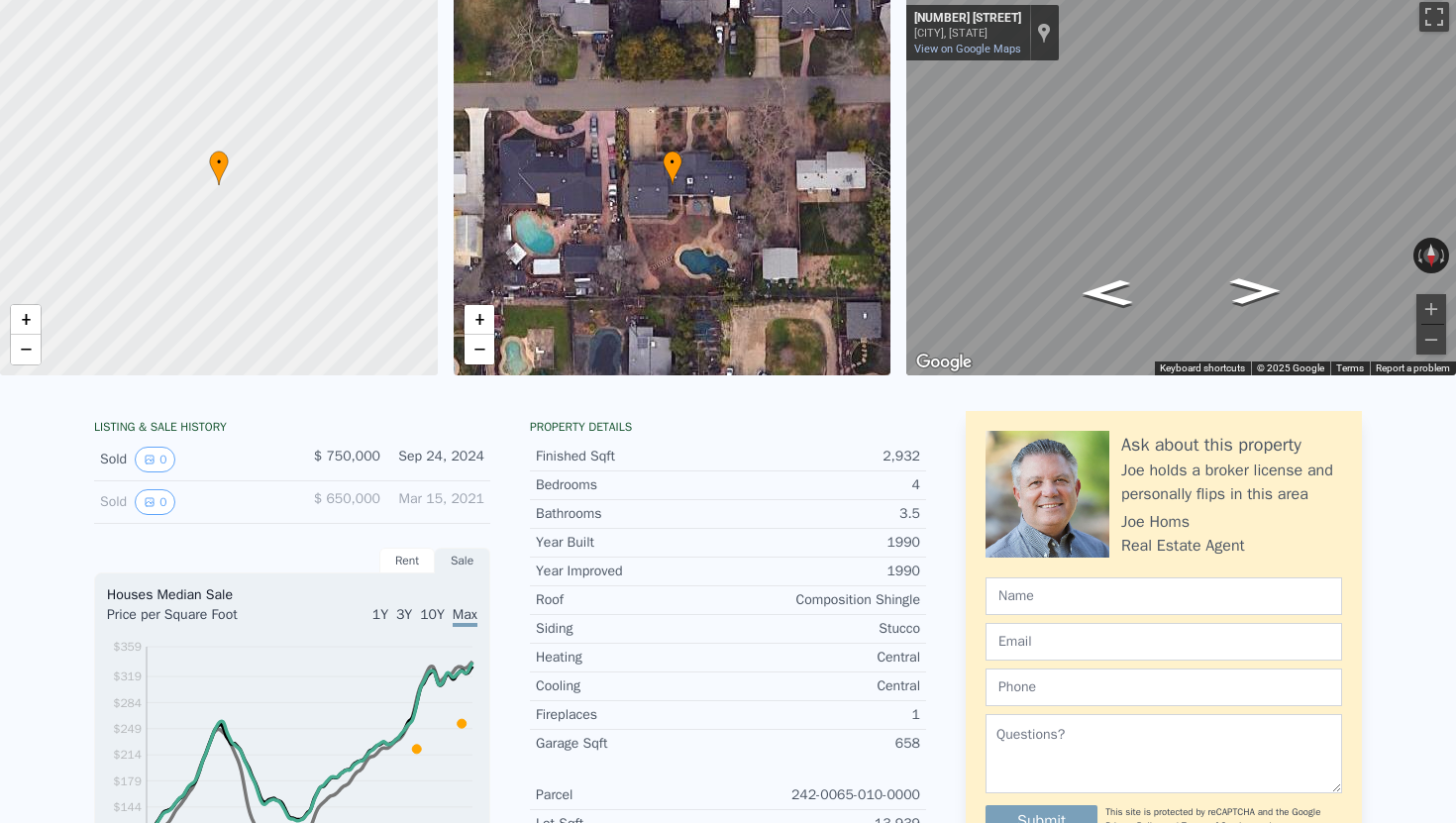 scroll, scrollTop: 0, scrollLeft: 0, axis: both 